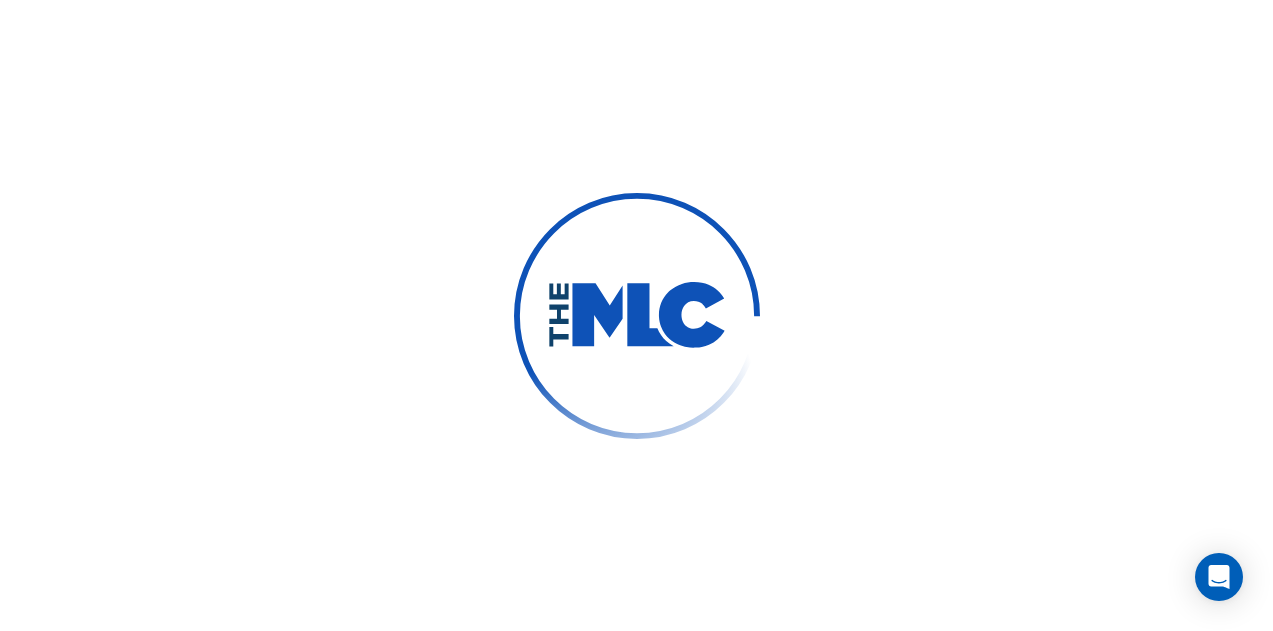 scroll, scrollTop: 0, scrollLeft: 0, axis: both 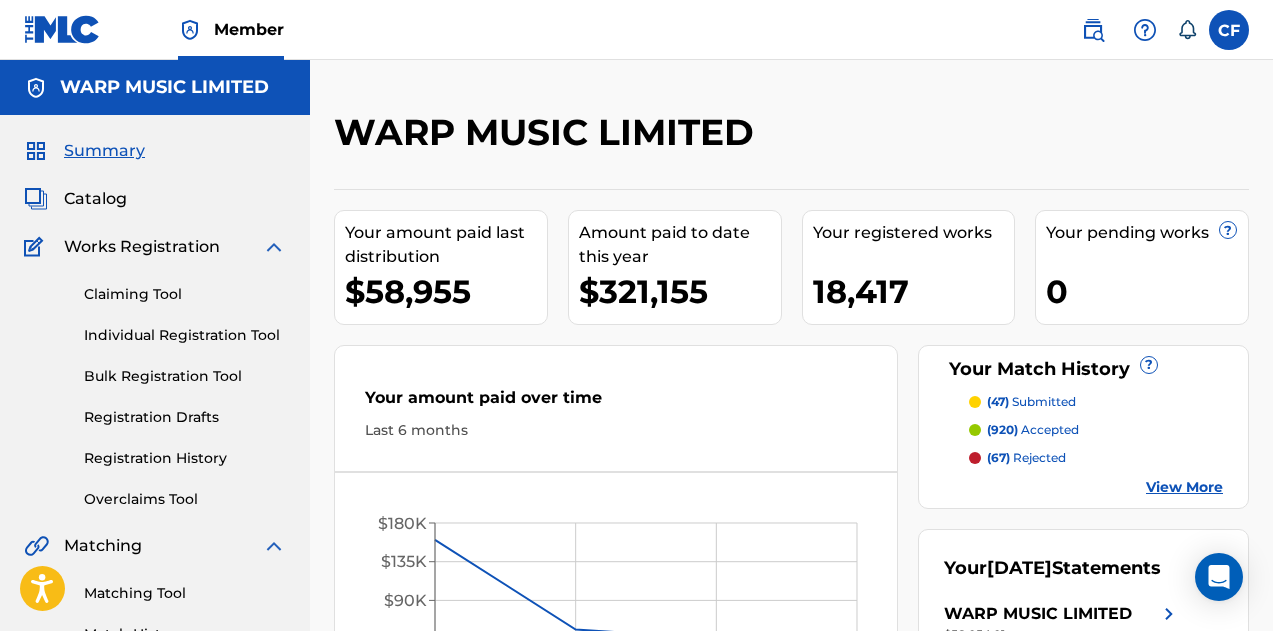 click at bounding box center (1093, 30) 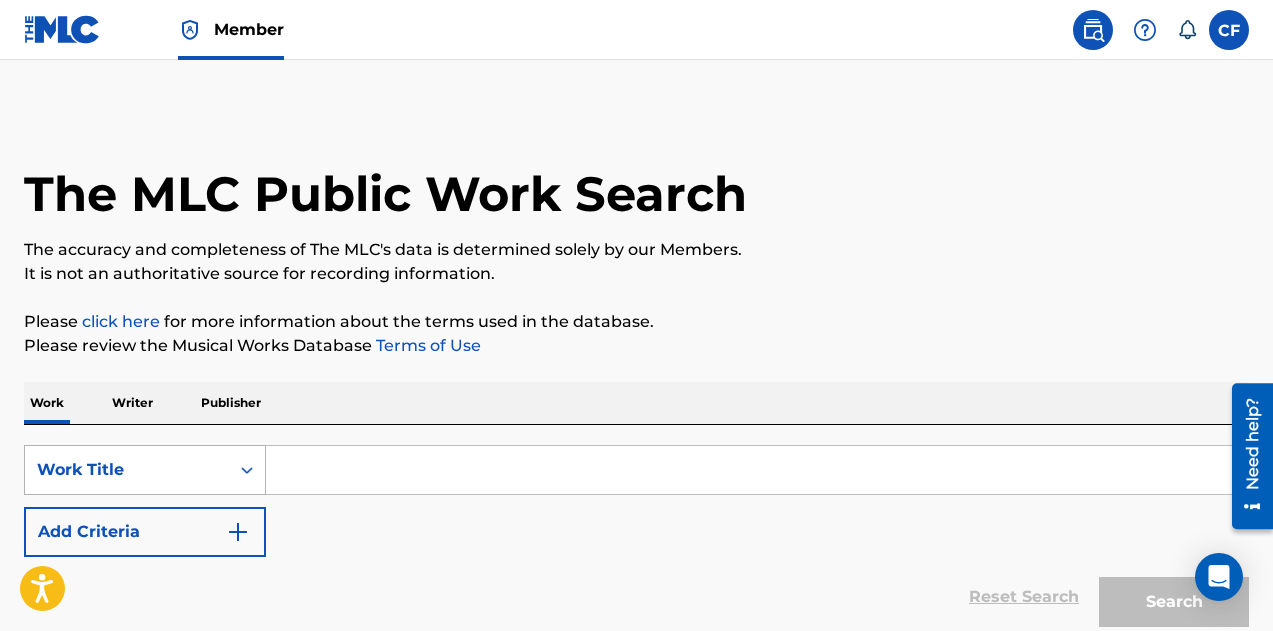 click on "Work Title" at bounding box center [127, 470] 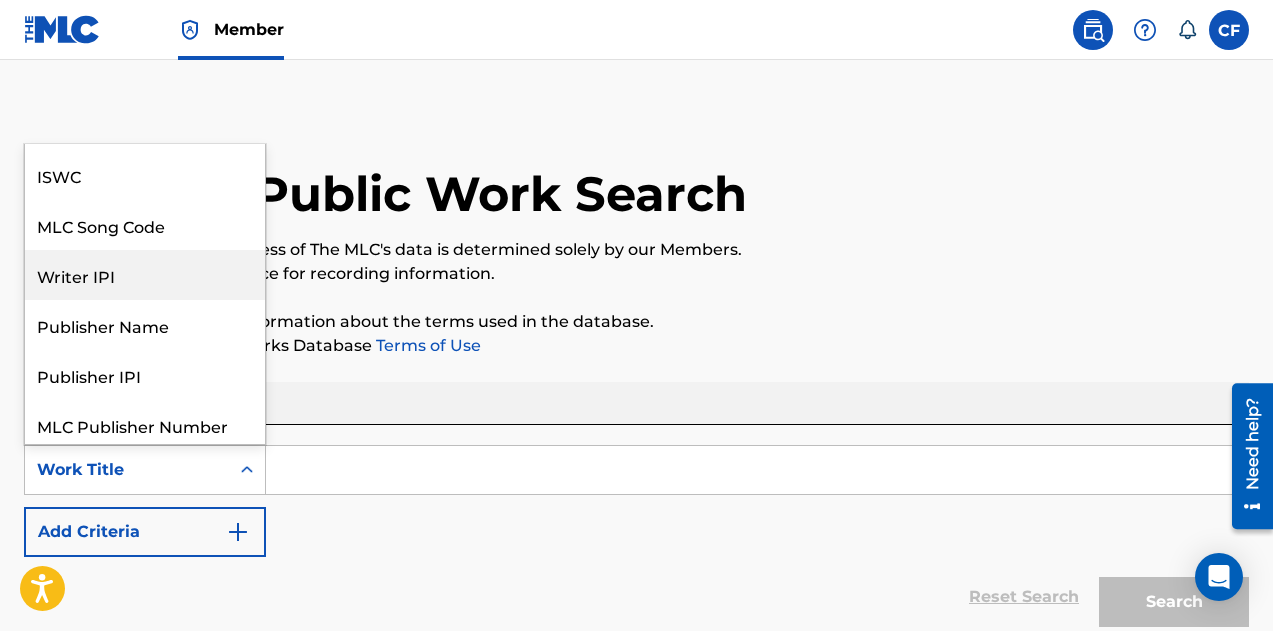 scroll, scrollTop: 0, scrollLeft: 0, axis: both 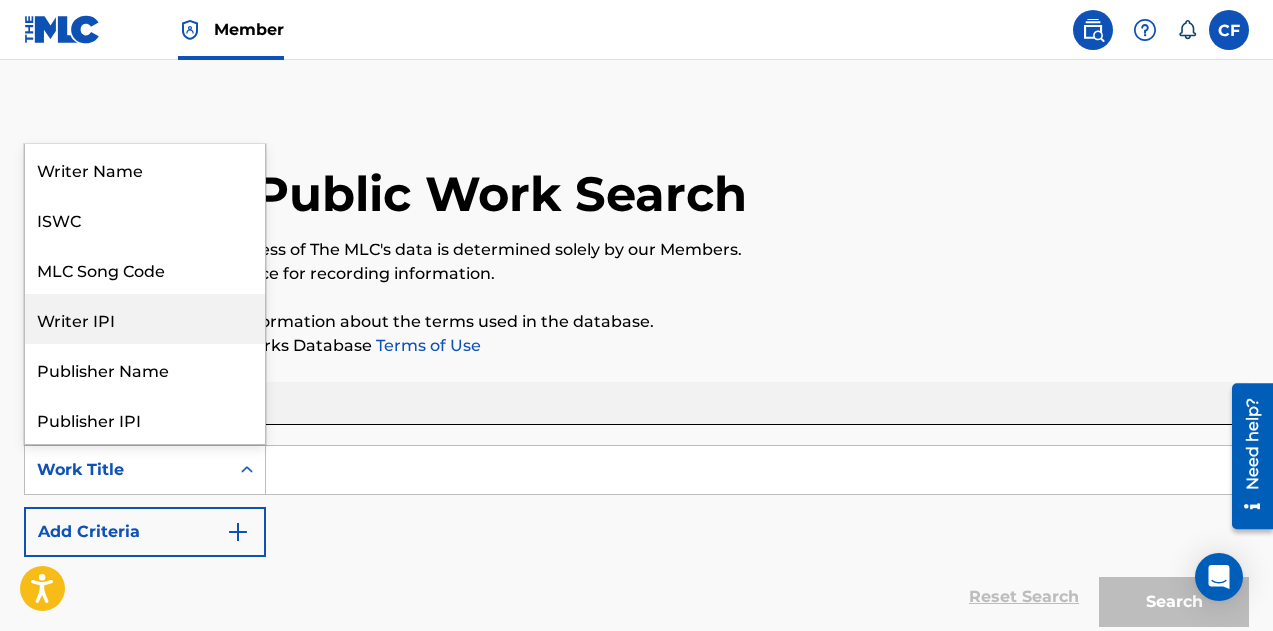 click on "Writer IPI" at bounding box center (145, 319) 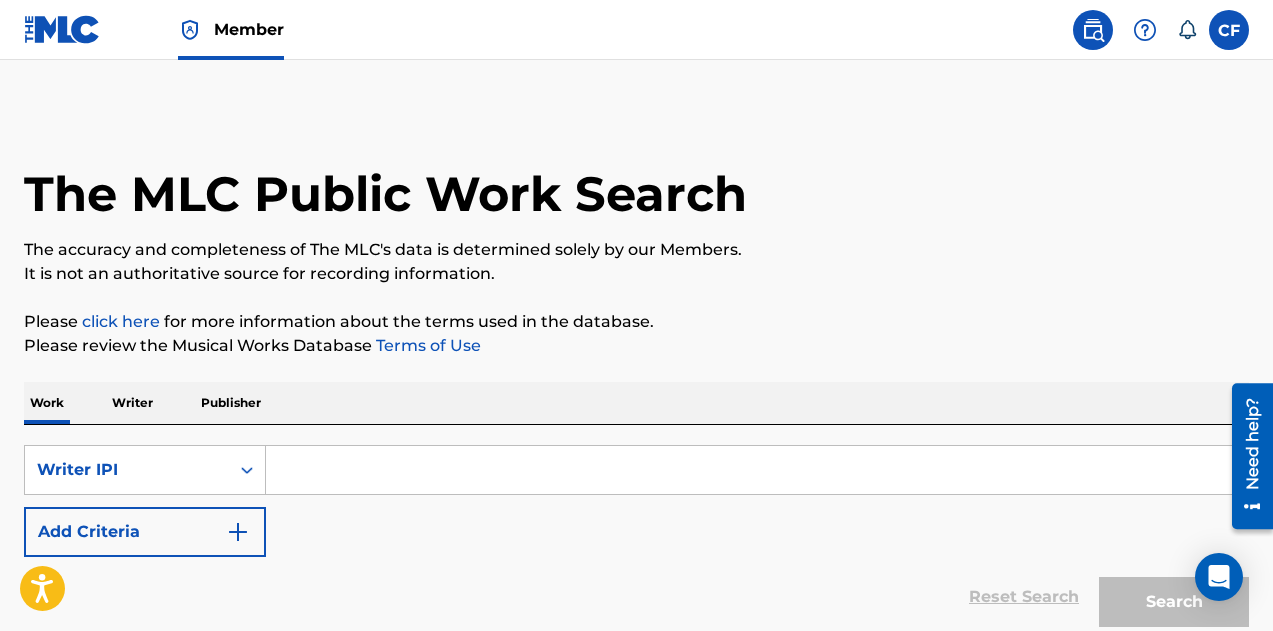 click at bounding box center (757, 470) 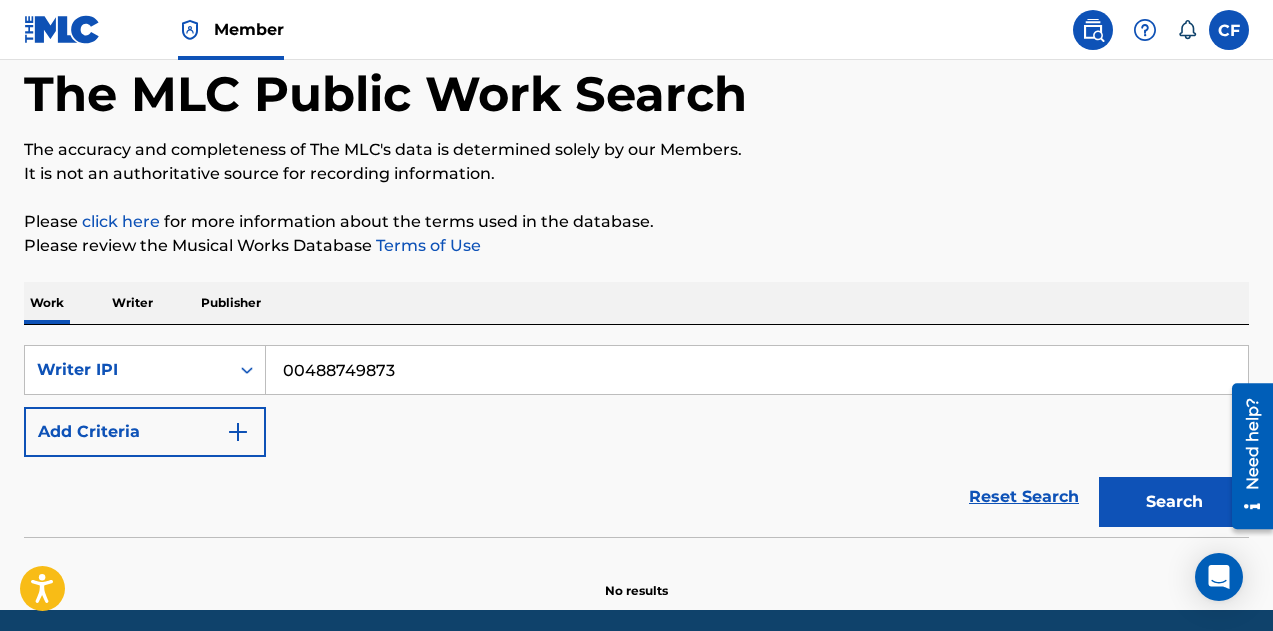 type on "00488749873" 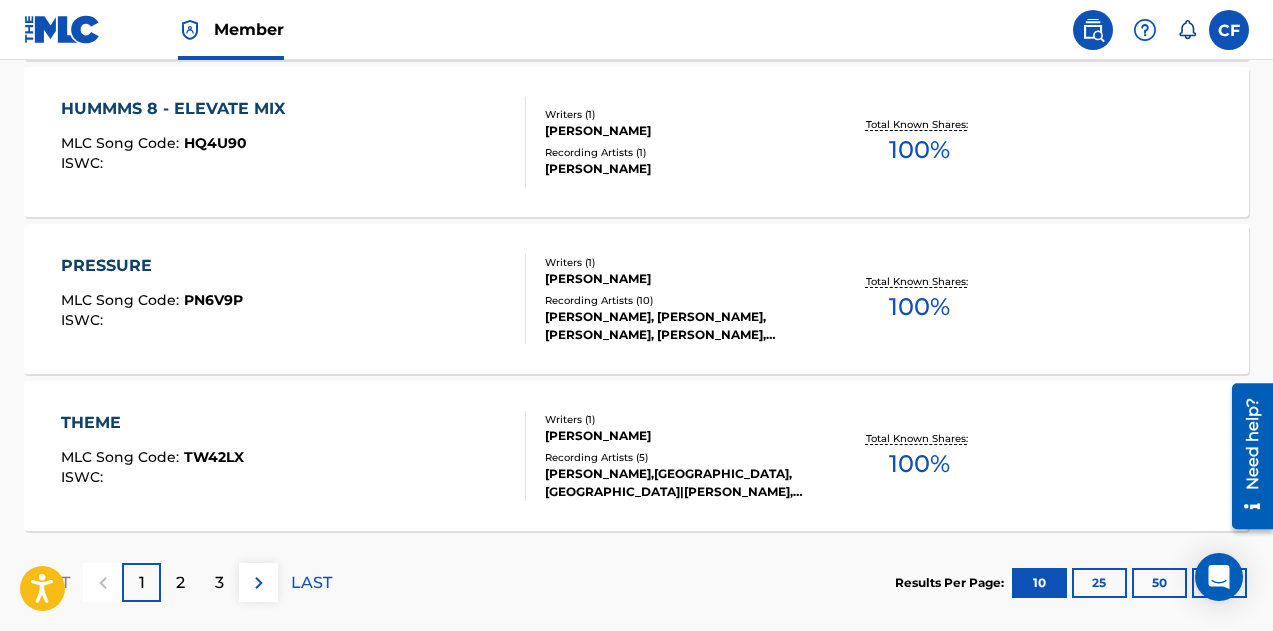 scroll, scrollTop: 1817, scrollLeft: 0, axis: vertical 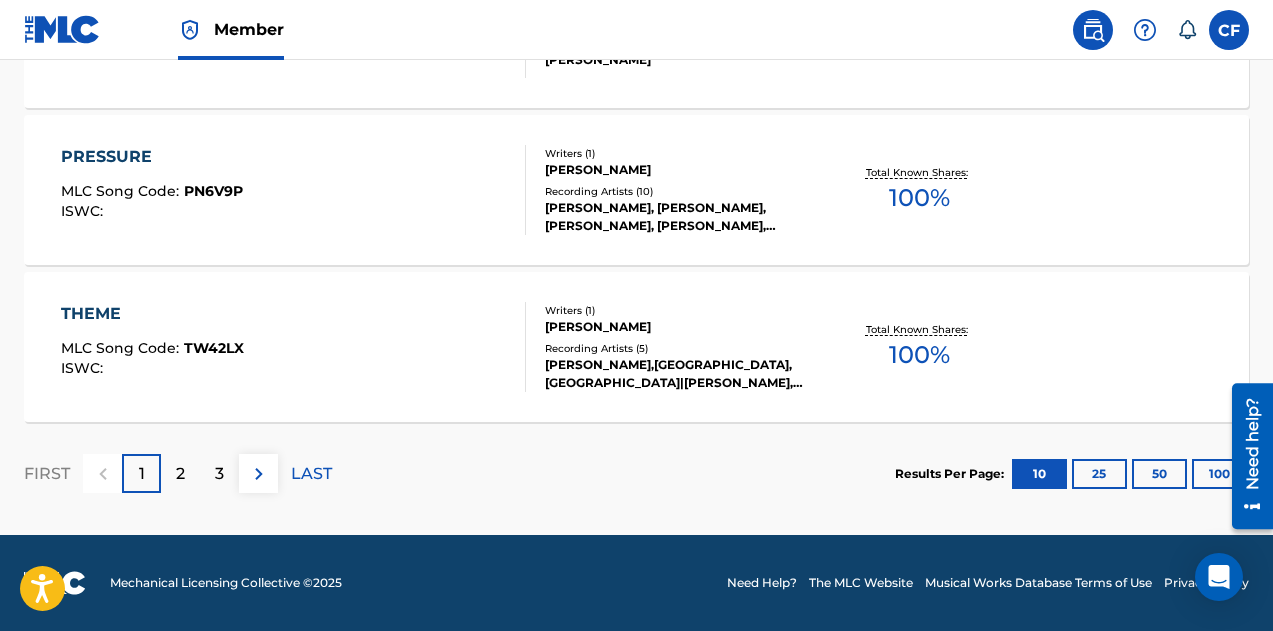 click on "100" at bounding box center (1219, 474) 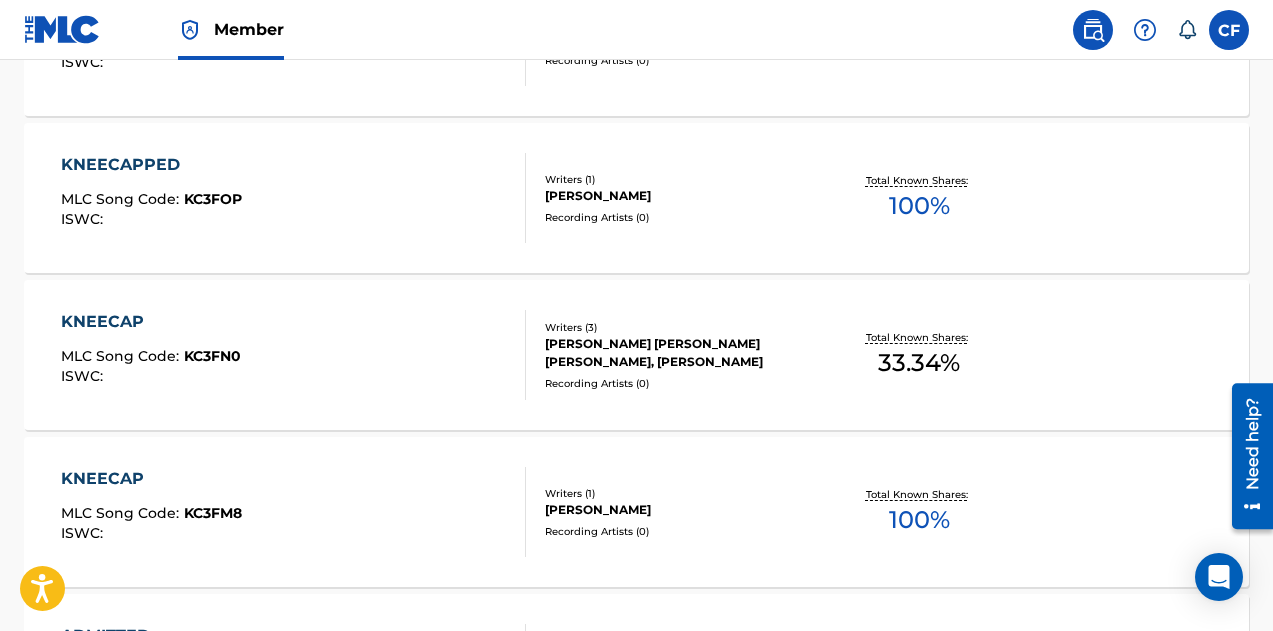 scroll, scrollTop: 13319, scrollLeft: 0, axis: vertical 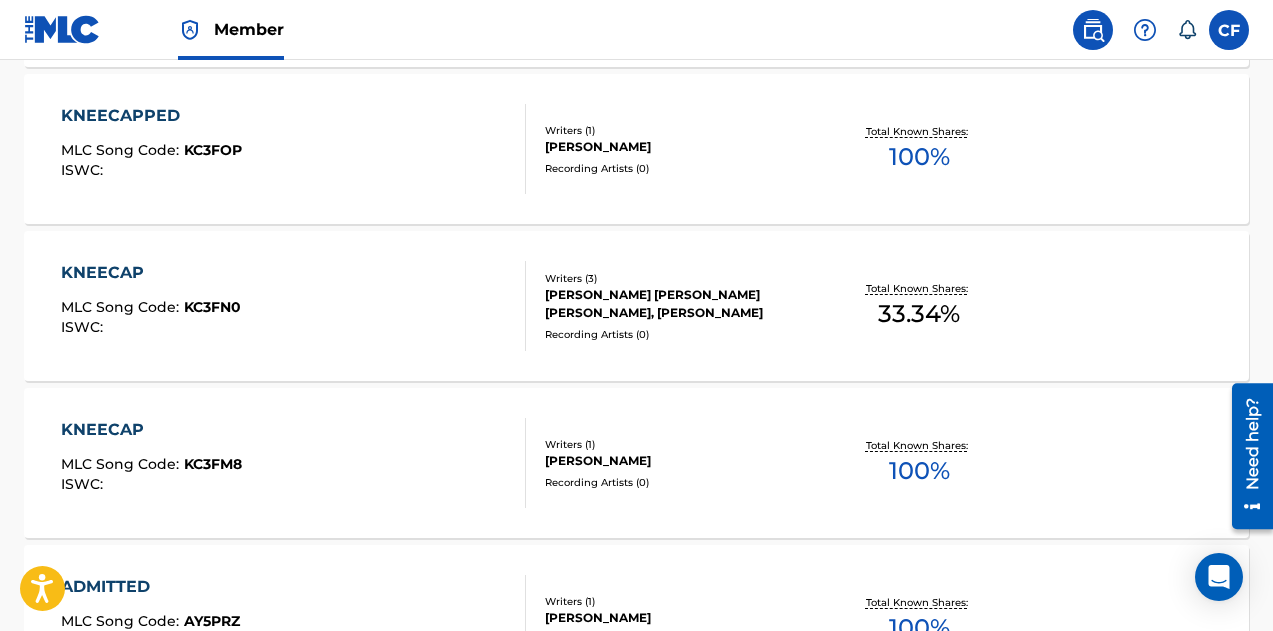 click on "KNEECAP MLC Song Code : KC3FM8 ISWC :" at bounding box center (294, 463) 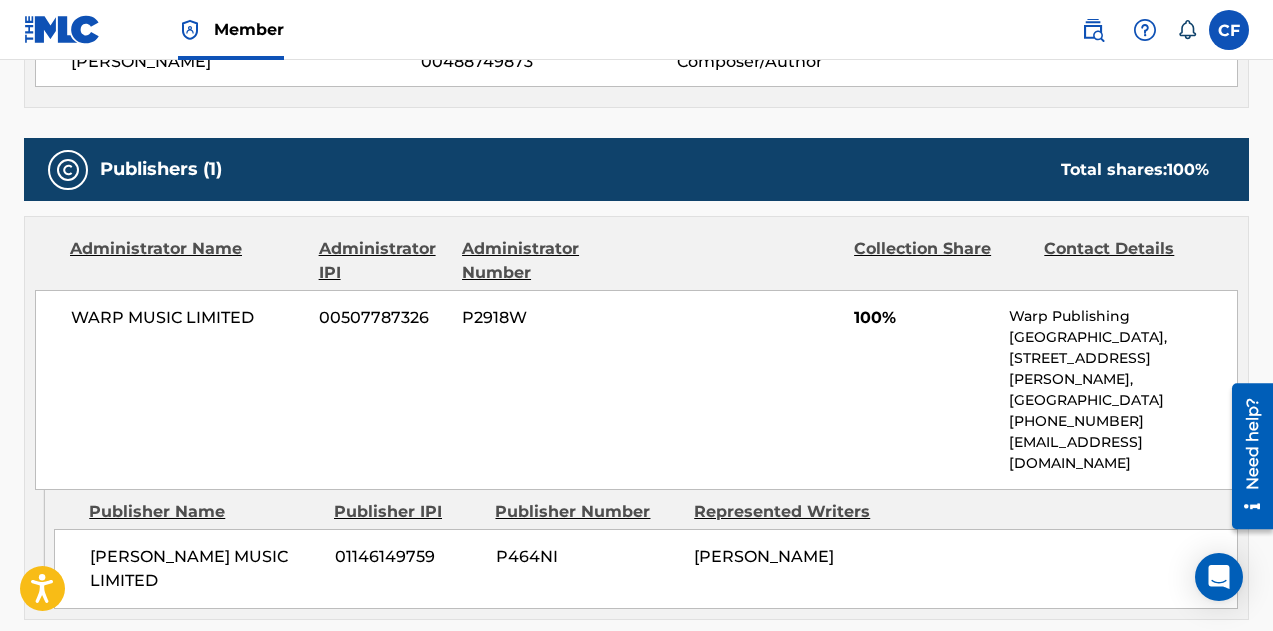 scroll, scrollTop: 800, scrollLeft: 0, axis: vertical 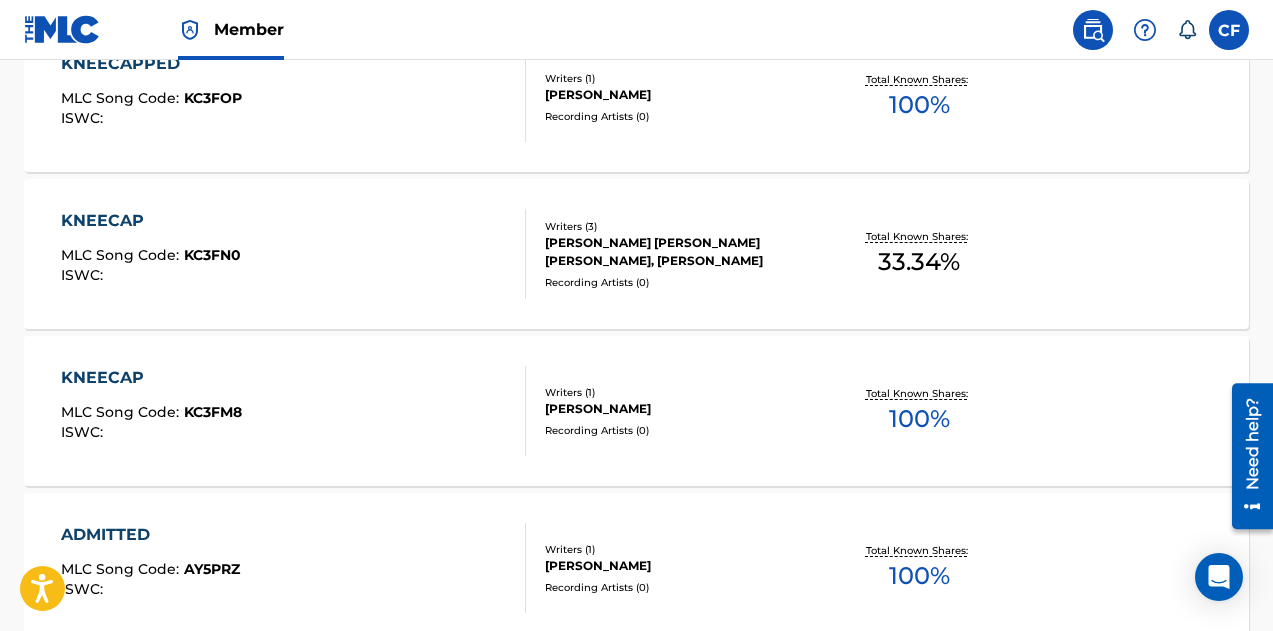 click on "KNEECAP MLC Song Code : KC3FN0 ISWC :" at bounding box center [294, 254] 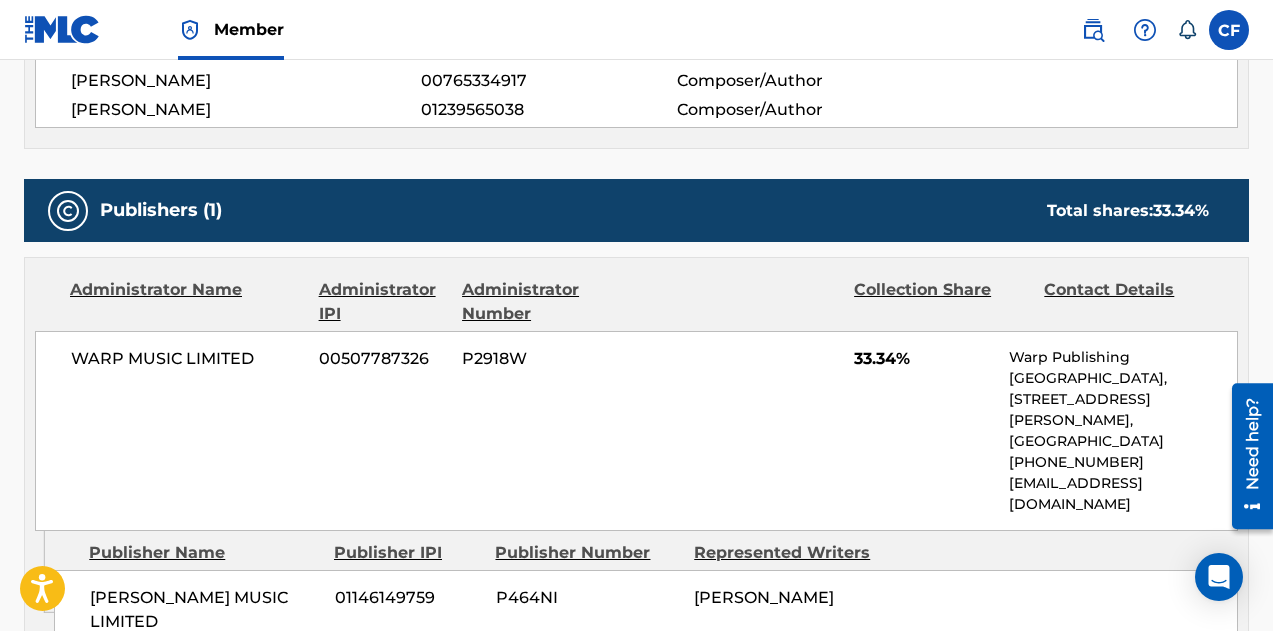 scroll, scrollTop: 800, scrollLeft: 0, axis: vertical 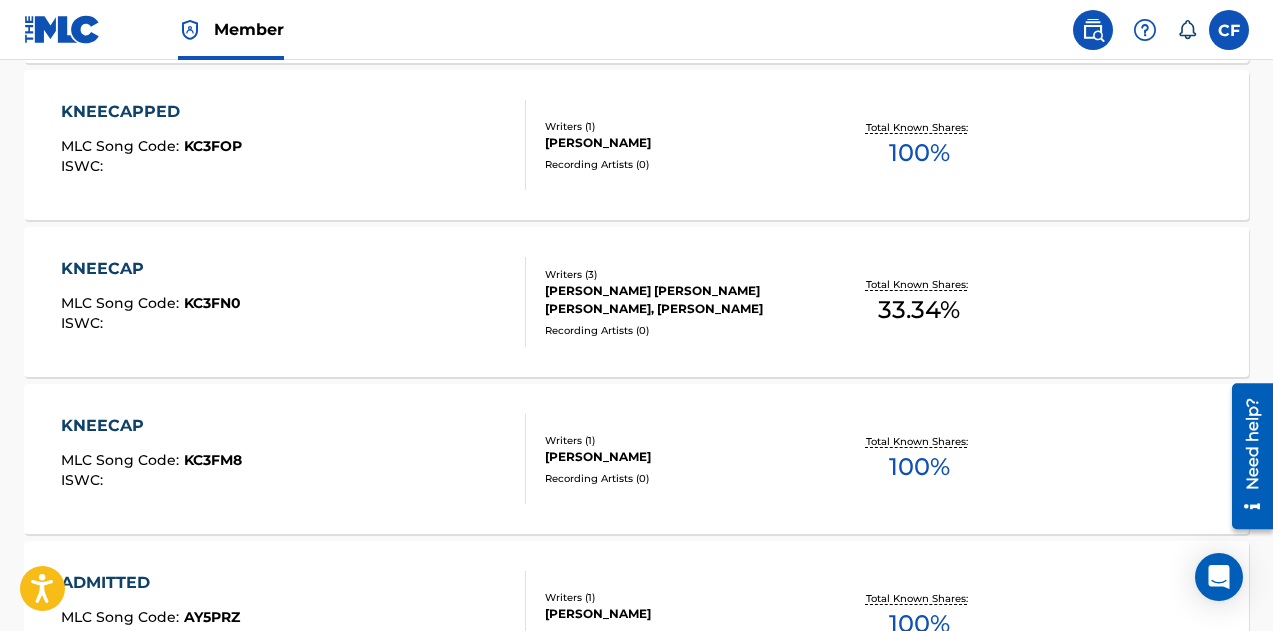 click on "KNEECAPPED MLC Song Code : KC3FOP ISWC :" at bounding box center [294, 145] 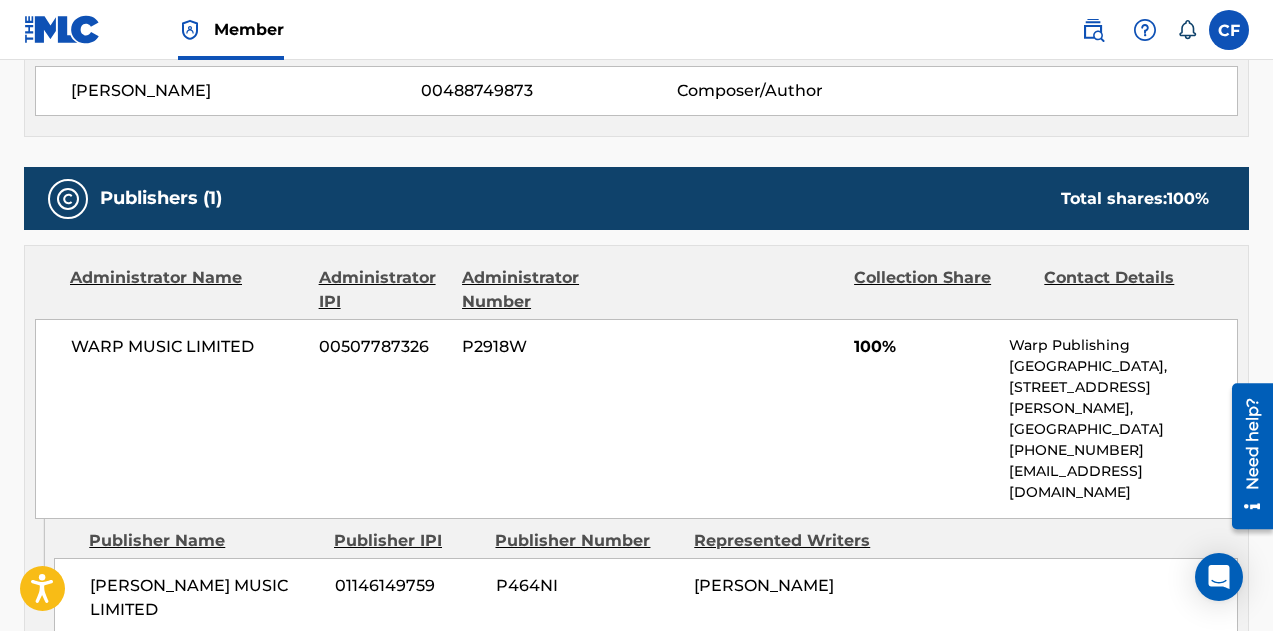 scroll, scrollTop: 800, scrollLeft: 0, axis: vertical 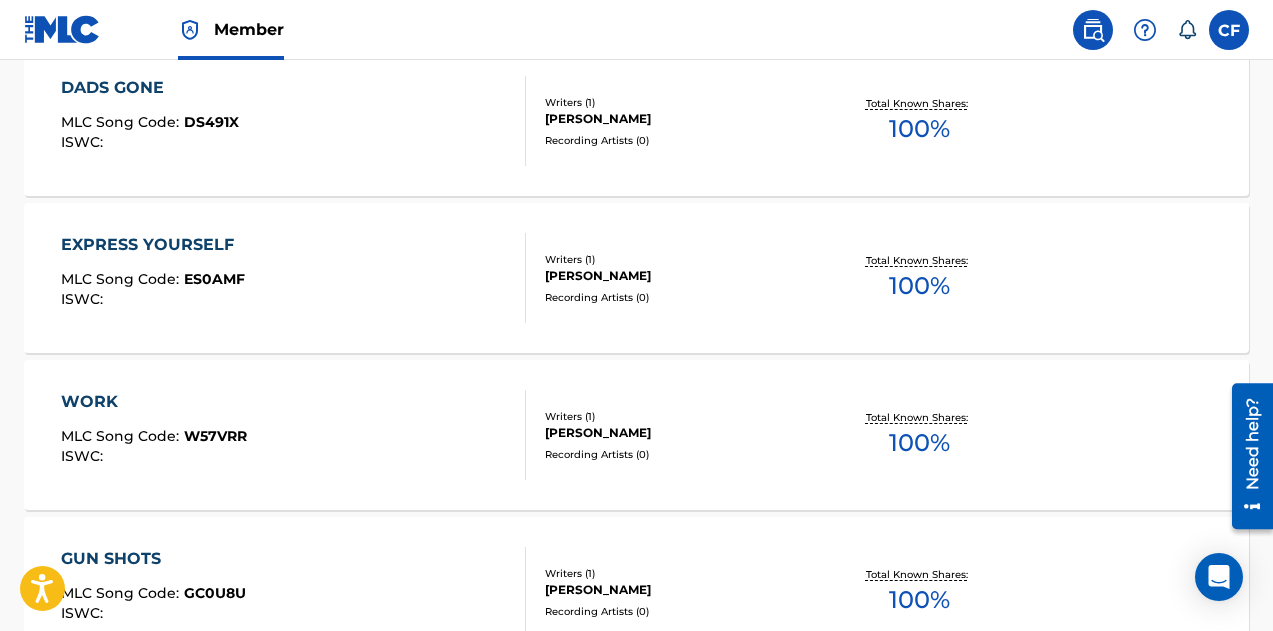 click on "EXPRESS YOURSELF MLC Song Code : ES0AMF ISWC :" at bounding box center (294, 278) 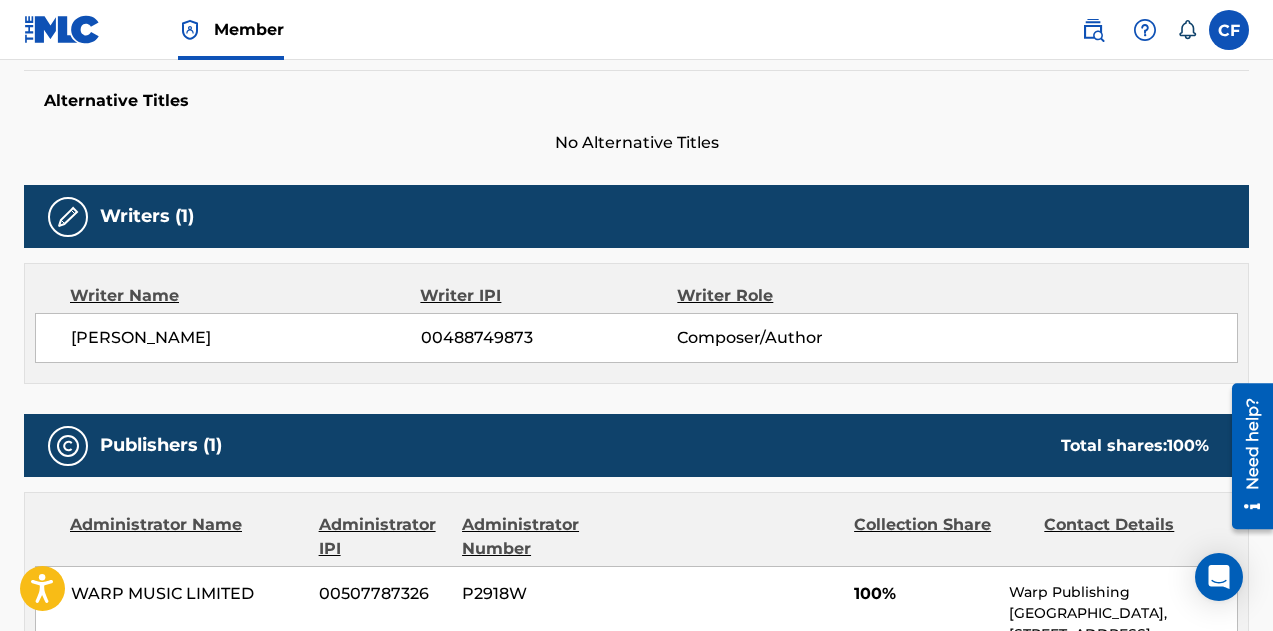 scroll, scrollTop: 600, scrollLeft: 0, axis: vertical 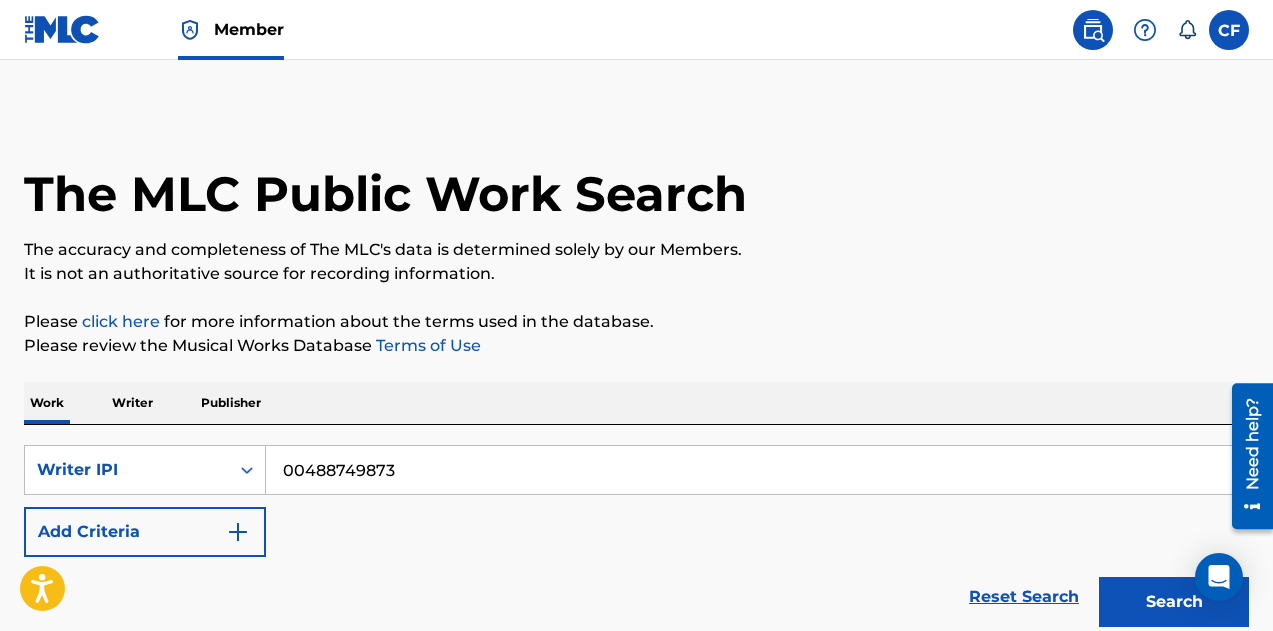 drag, startPoint x: 345, startPoint y: 438, endPoint x: 363, endPoint y: 468, distance: 34.98571 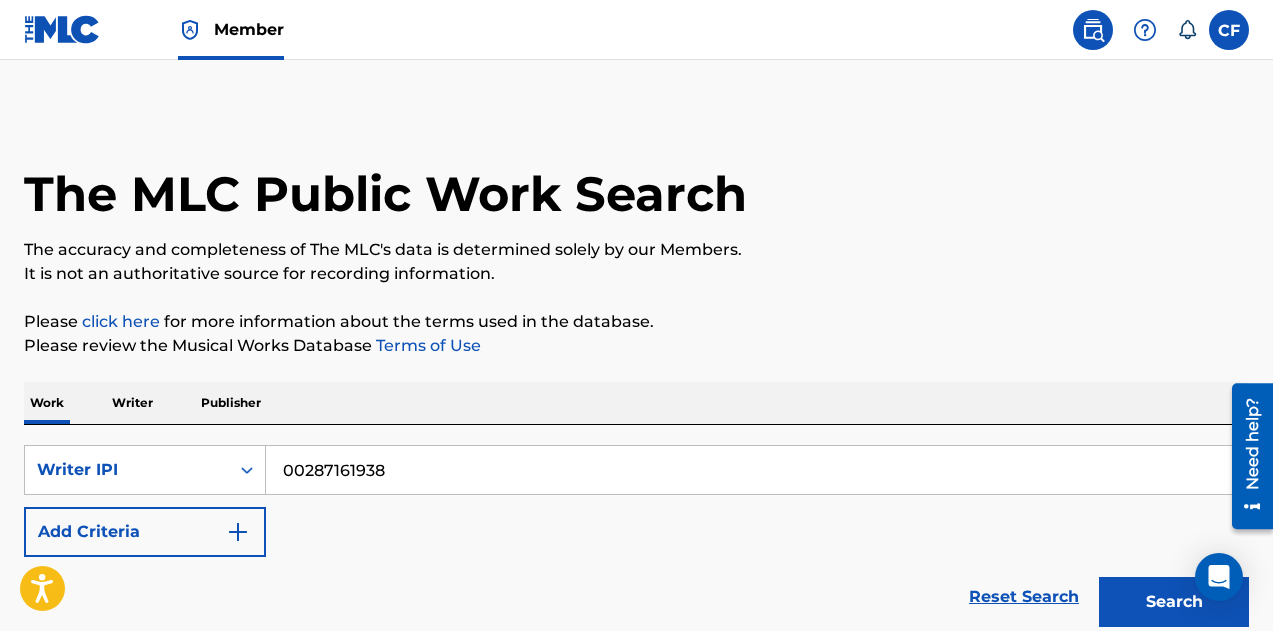 type on "00287161938" 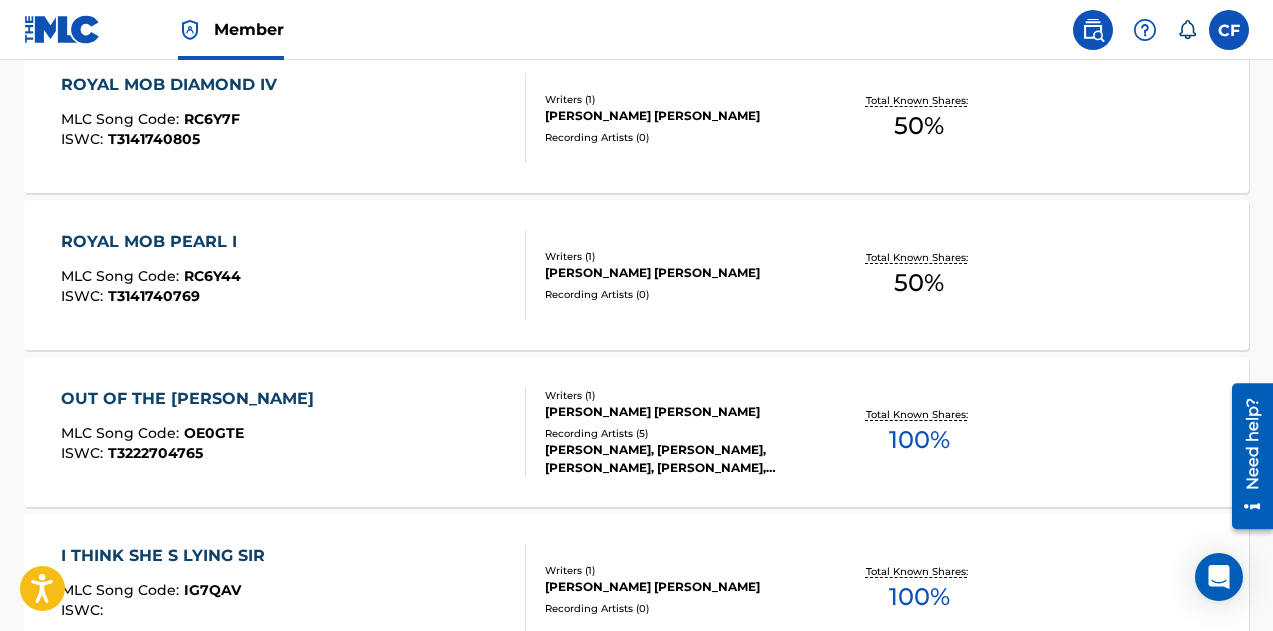 scroll, scrollTop: 2340, scrollLeft: 0, axis: vertical 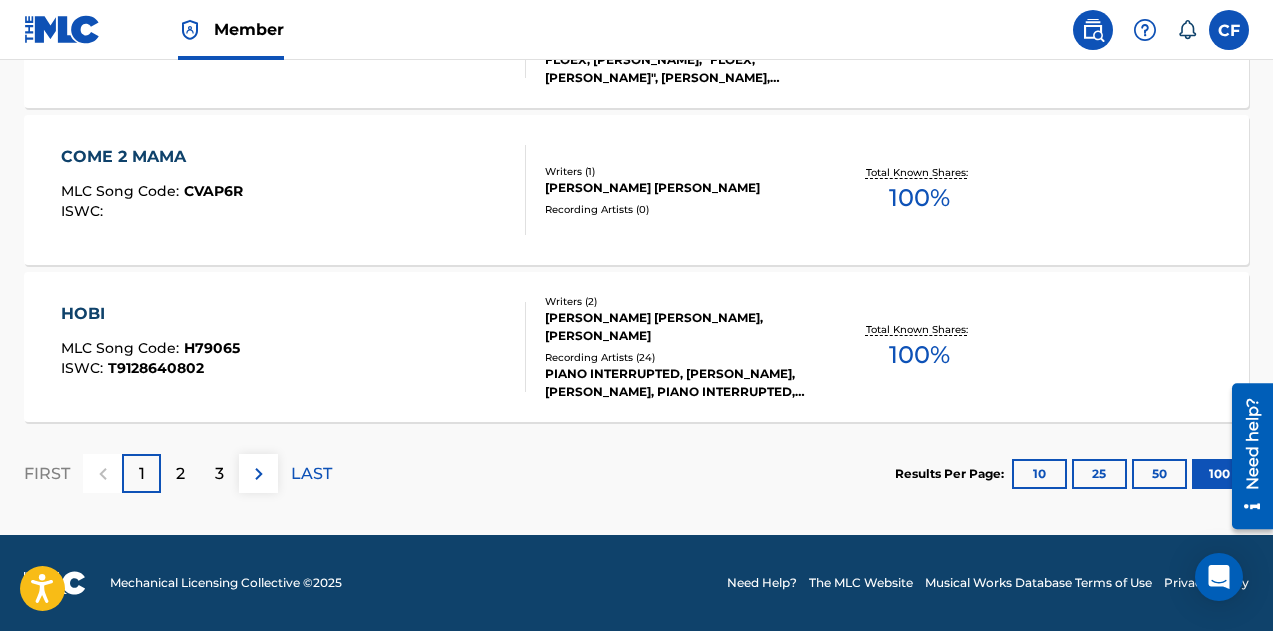 click on "2" at bounding box center (180, 473) 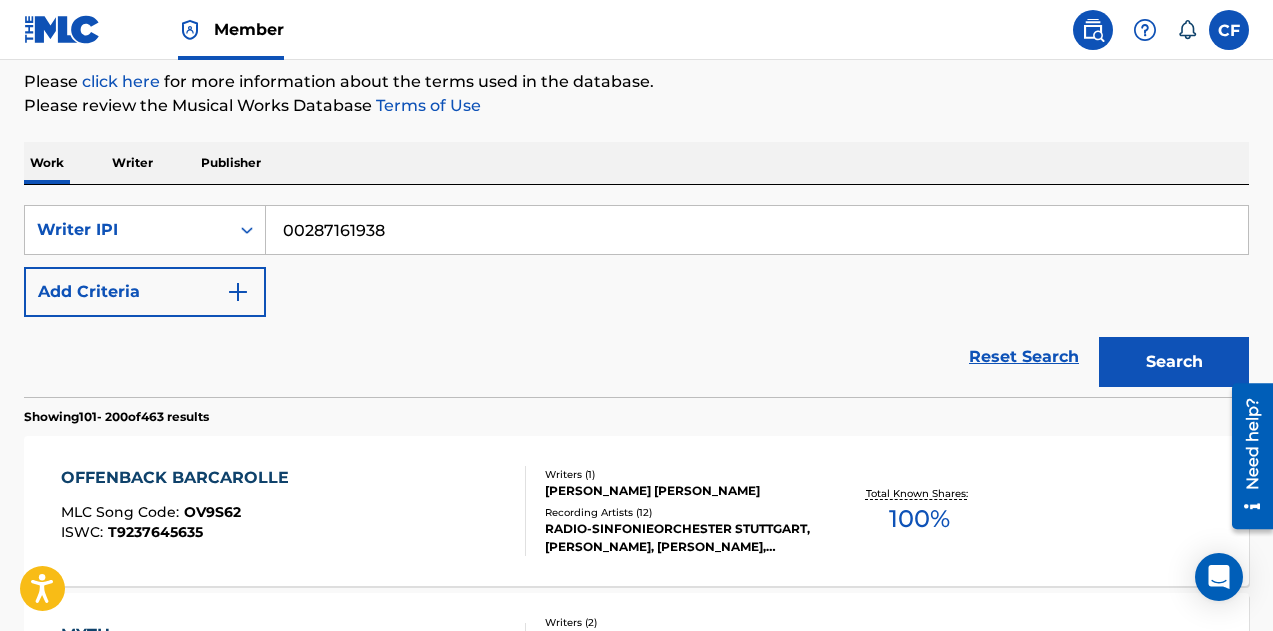 scroll, scrollTop: 15947, scrollLeft: 0, axis: vertical 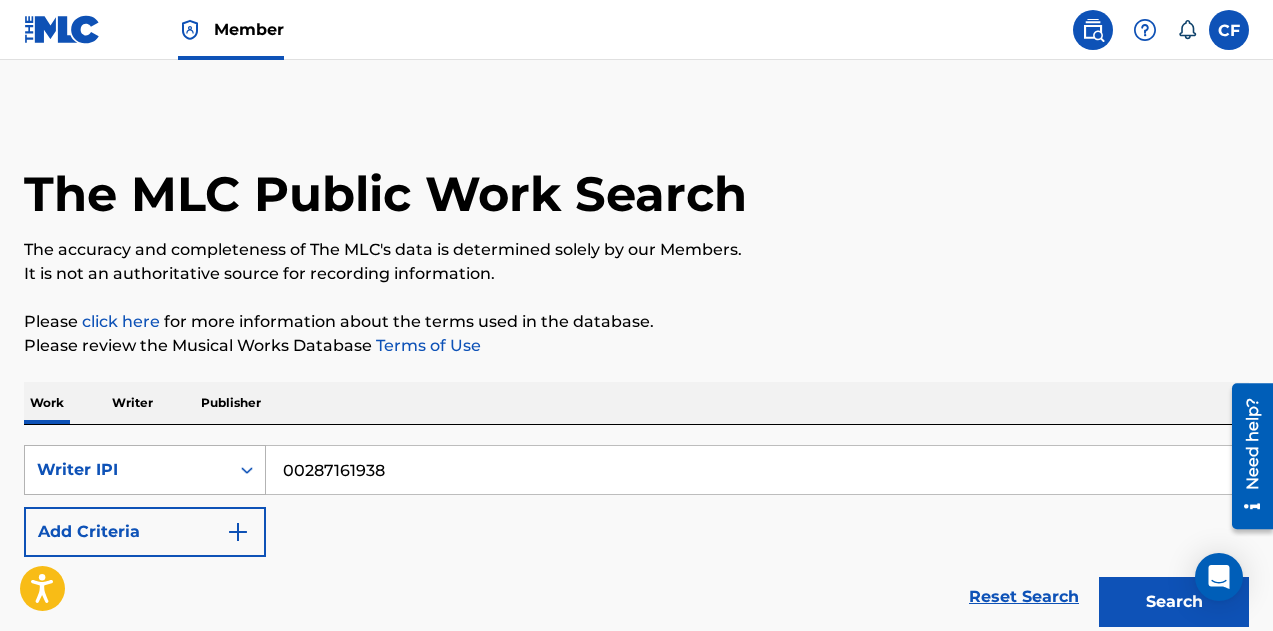 click on "Writer IPI" at bounding box center [127, 470] 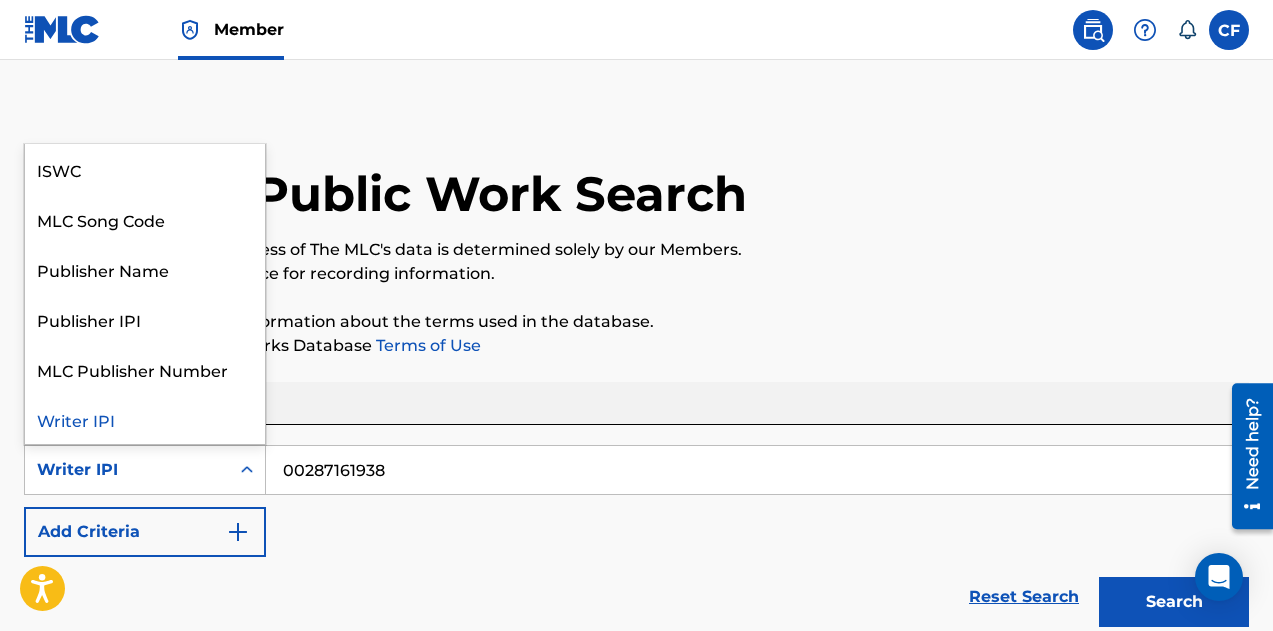 scroll, scrollTop: 0, scrollLeft: 0, axis: both 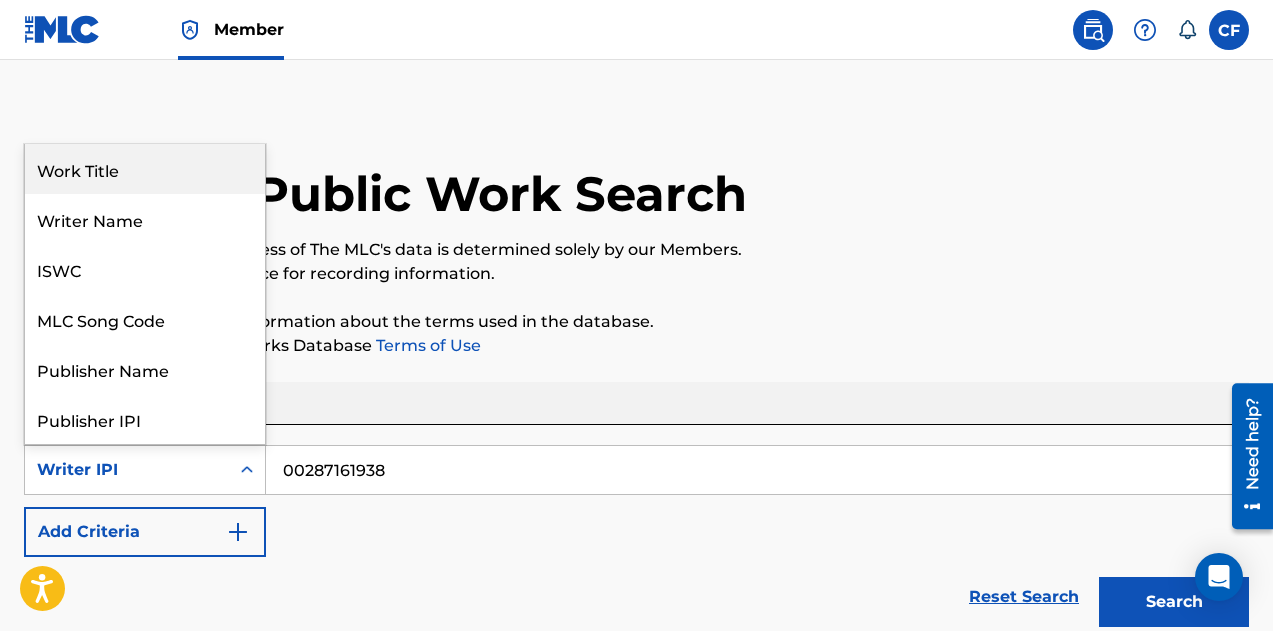 click on "Work Title" at bounding box center (145, 169) 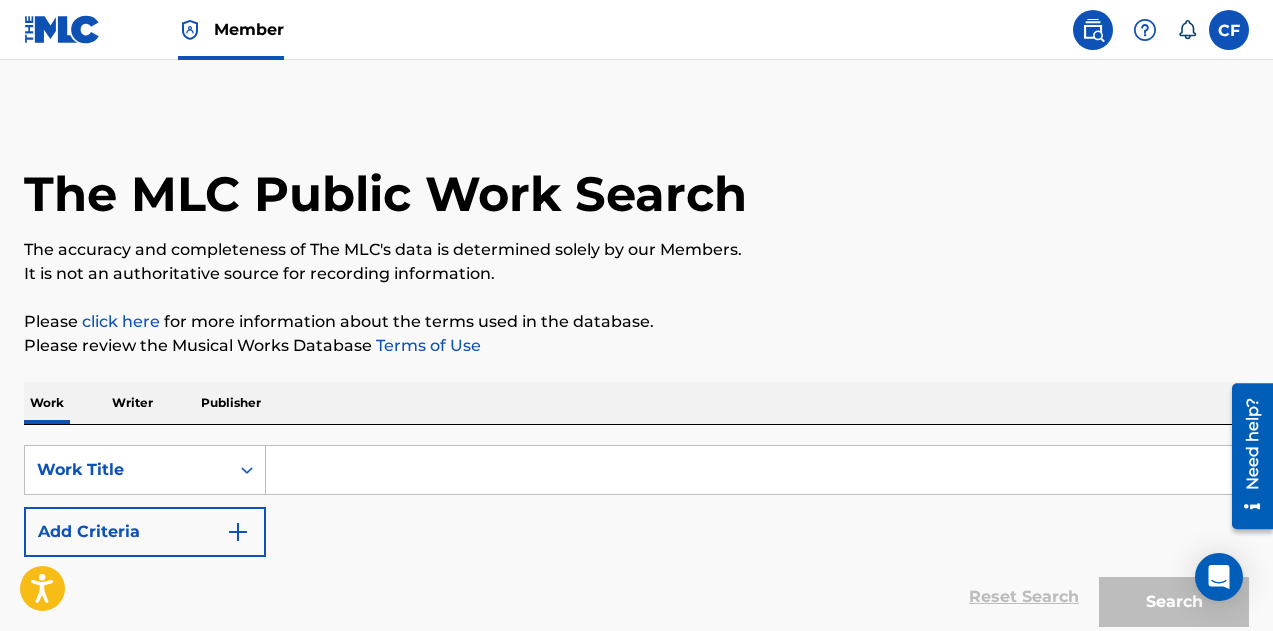 click at bounding box center (757, 470) 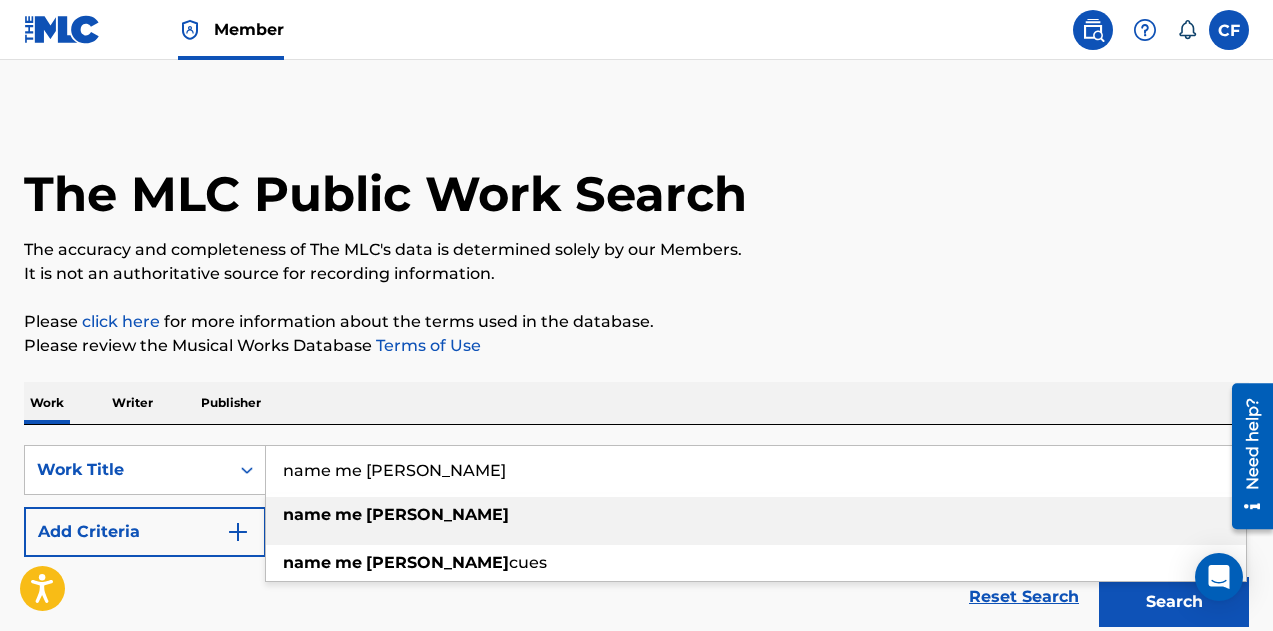 type on "name me [PERSON_NAME]" 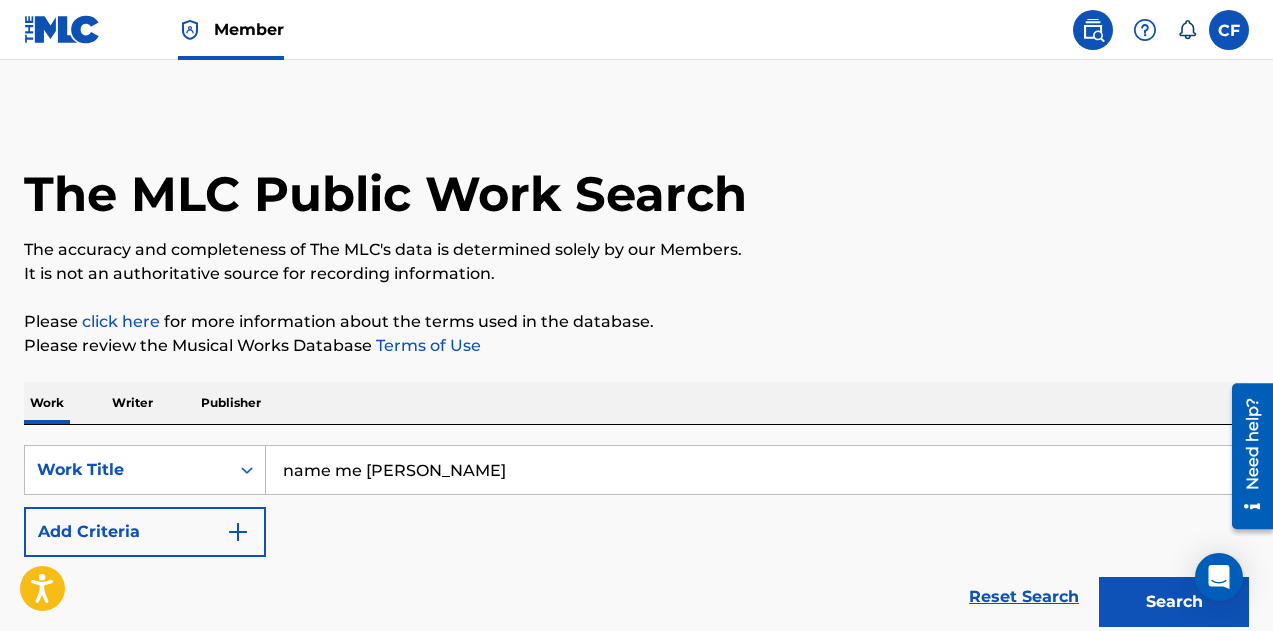 click on "Search" at bounding box center (1174, 602) 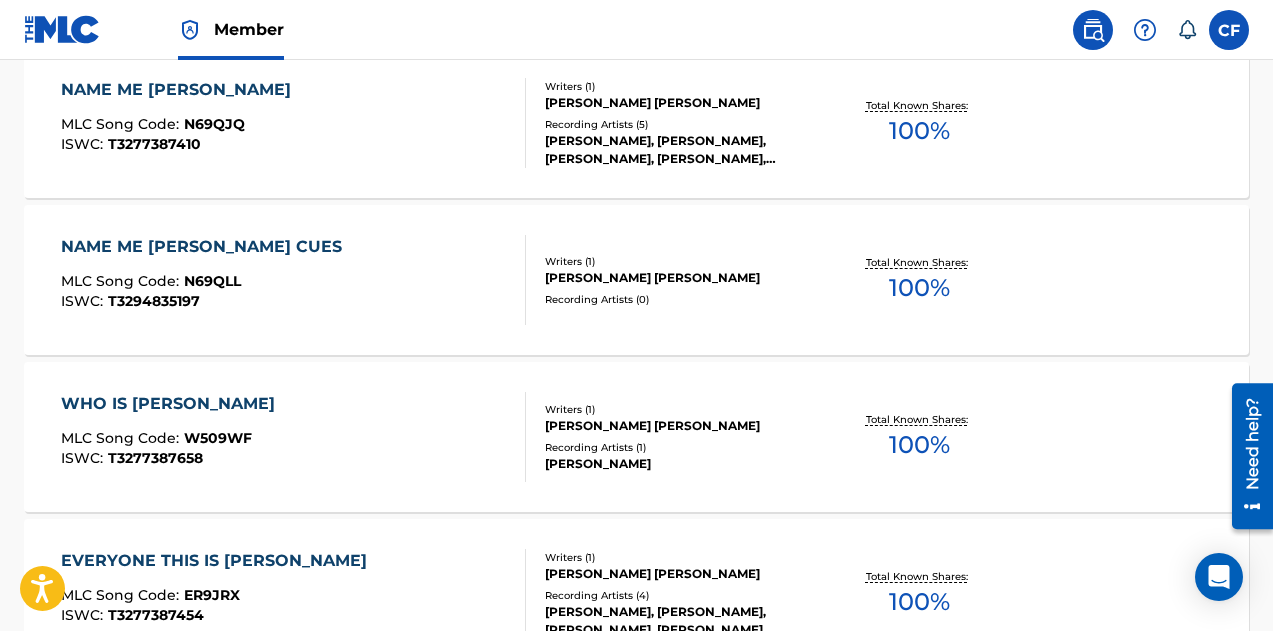 scroll, scrollTop: 540, scrollLeft: 0, axis: vertical 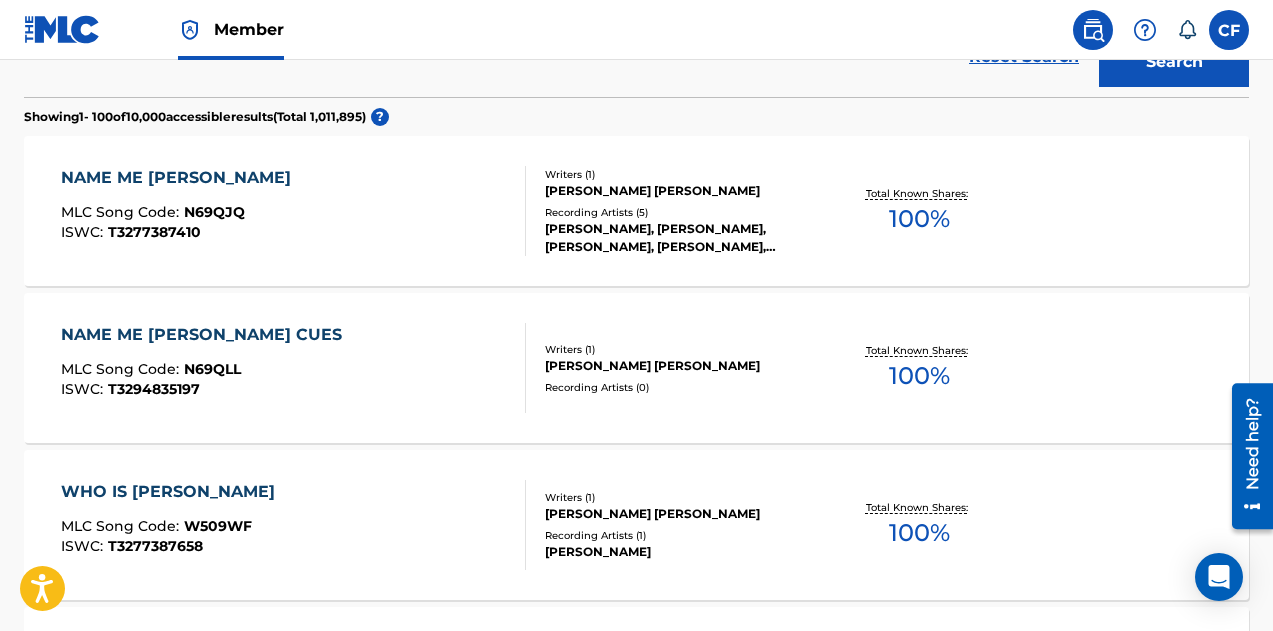 click on "NAME ME [PERSON_NAME] CUES MLC Song Code : N69QLL ISWC : T3294835197" at bounding box center [294, 368] 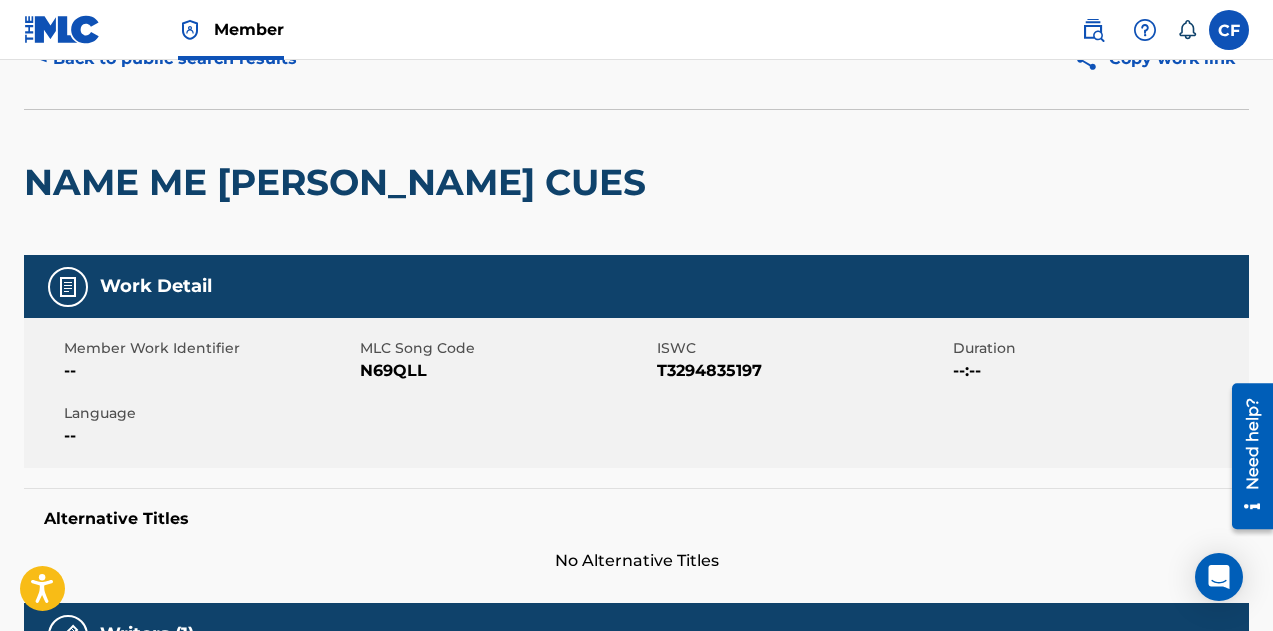 scroll, scrollTop: 100, scrollLeft: 0, axis: vertical 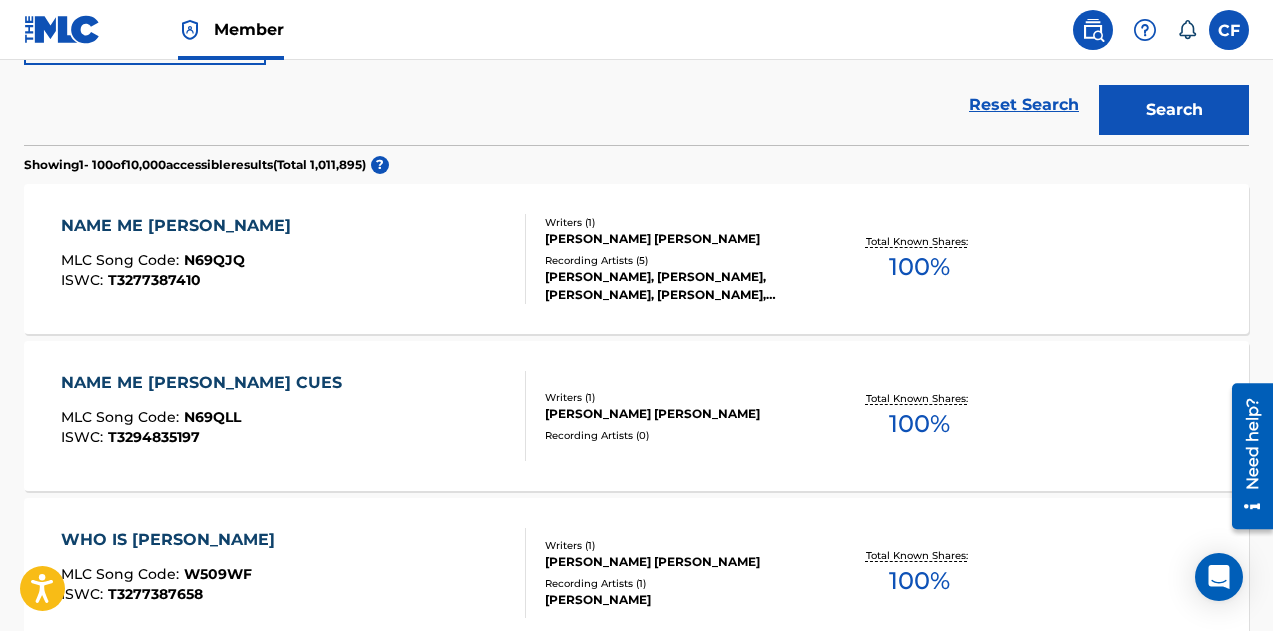 click on "NAME ME [PERSON_NAME] MLC Song Code : N69QJQ ISWC : T3277387410 Writers ( 1 ) [PERSON_NAME] [PERSON_NAME] Recording Artists ( 5 ) [PERSON_NAME], [PERSON_NAME], [PERSON_NAME], [PERSON_NAME], [PERSON_NAME] Total Known Shares: 100 %" at bounding box center (636, 259) 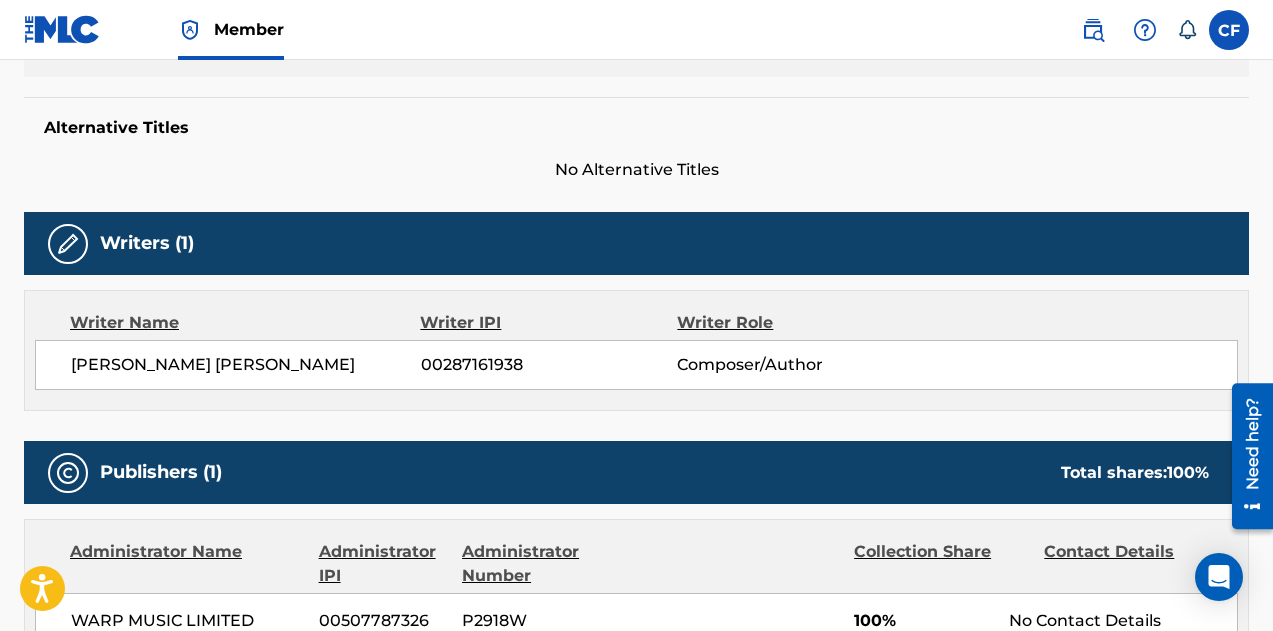 scroll, scrollTop: 0, scrollLeft: 0, axis: both 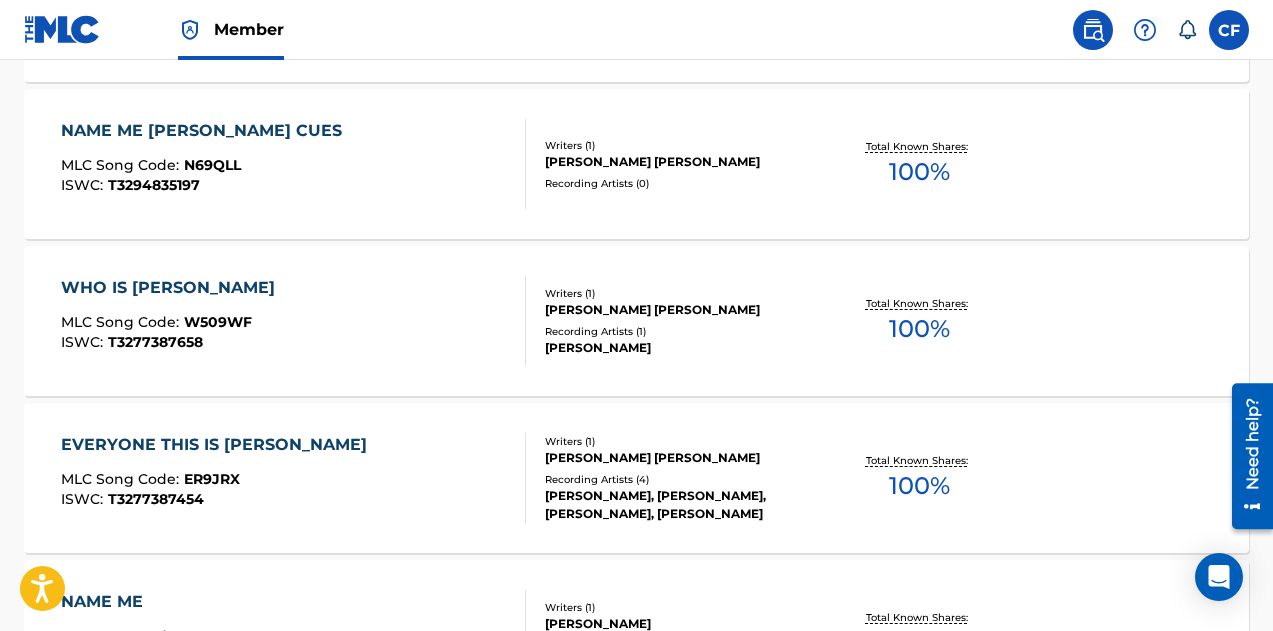 click on "WHO IS [PERSON_NAME] MLC Song Code : W509WF ISWC : T3277387658" at bounding box center (294, 321) 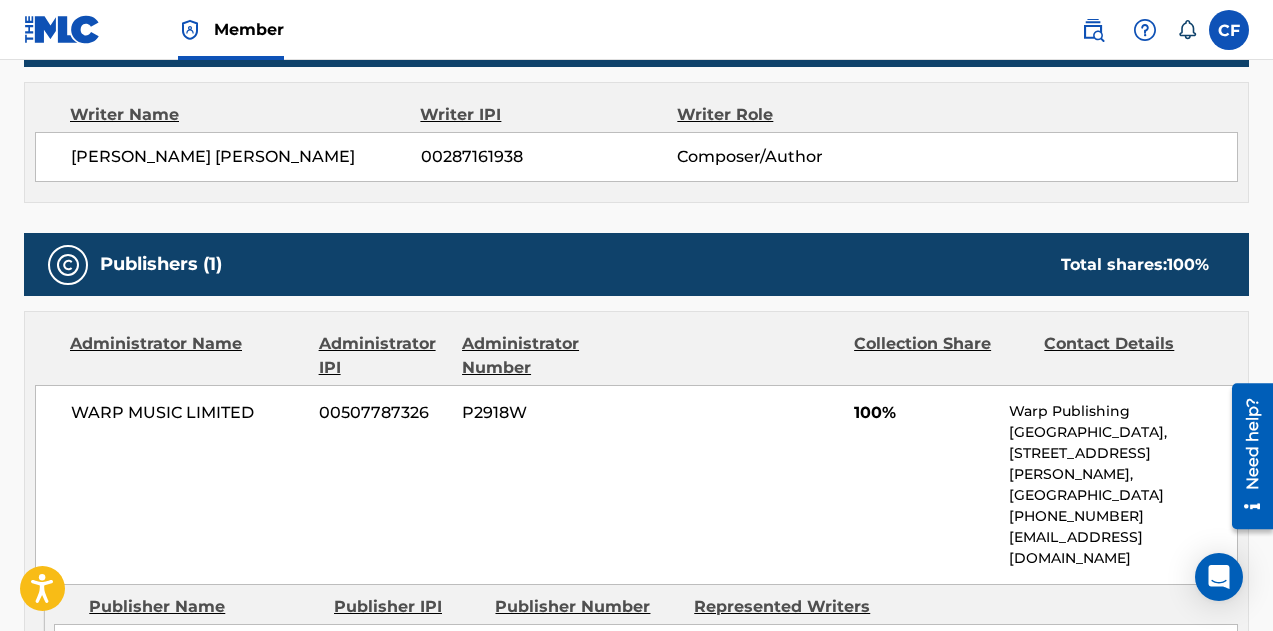 scroll, scrollTop: 600, scrollLeft: 0, axis: vertical 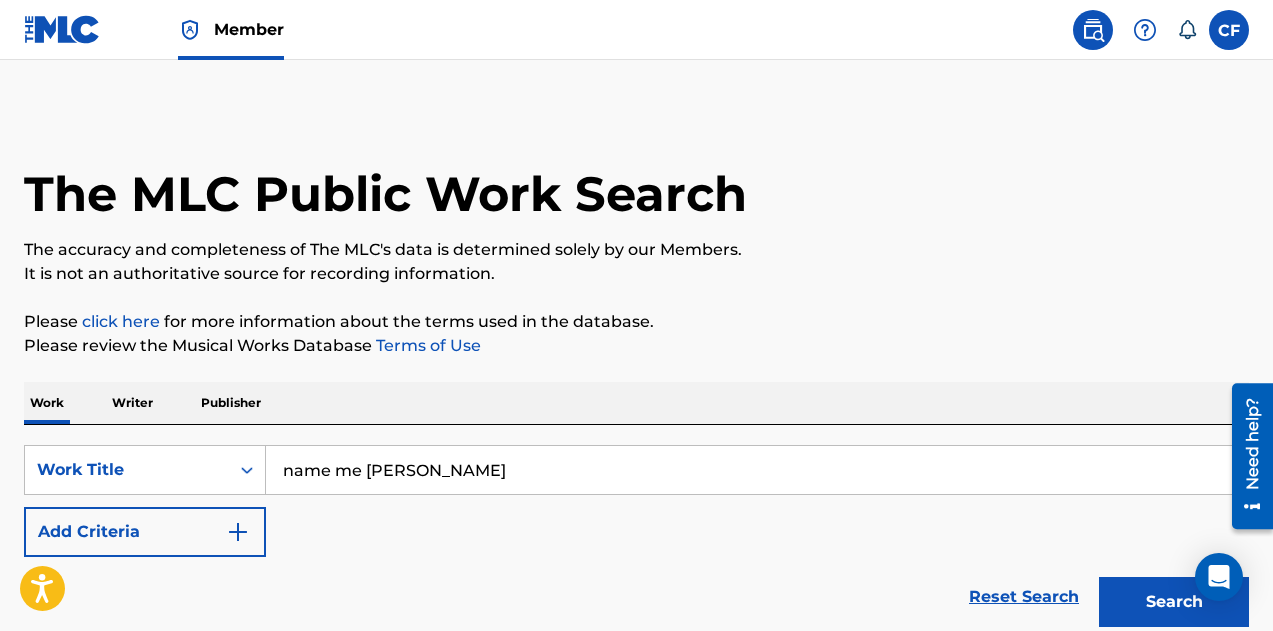 click on "SearchWithCriteriacb2aceb8-e96b-4da7-ae50-aef8060e96ec Work Title name me [PERSON_NAME] Add Criteria" at bounding box center [636, 501] 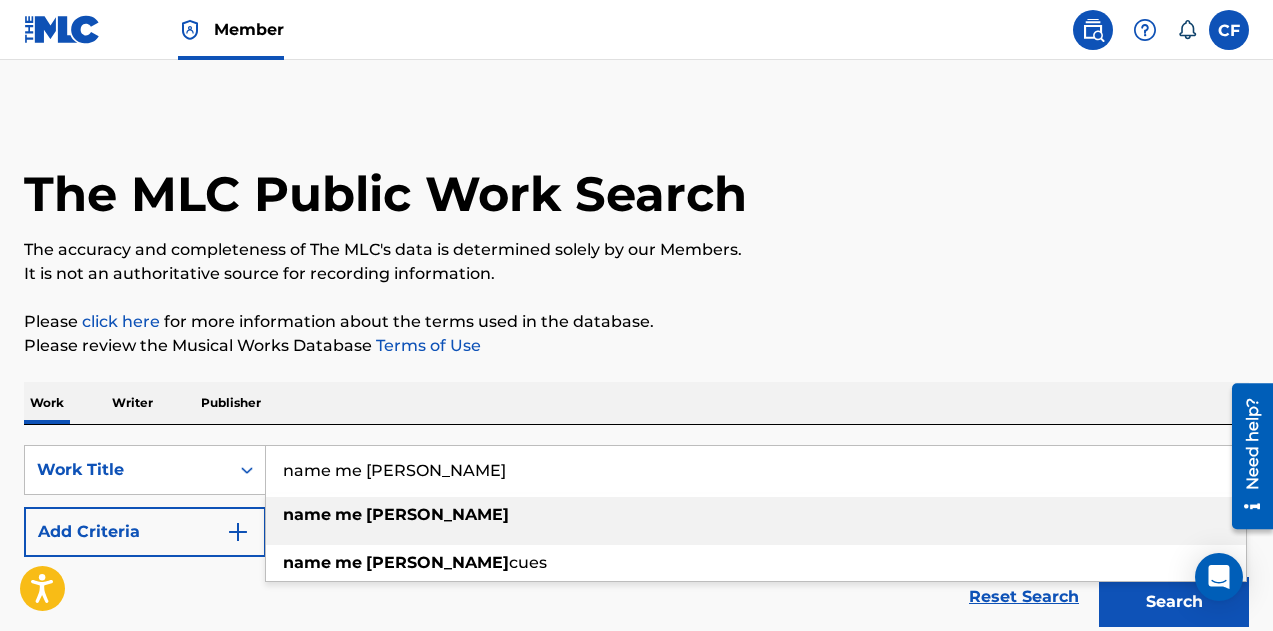 paste on "Somewhere Wrong" 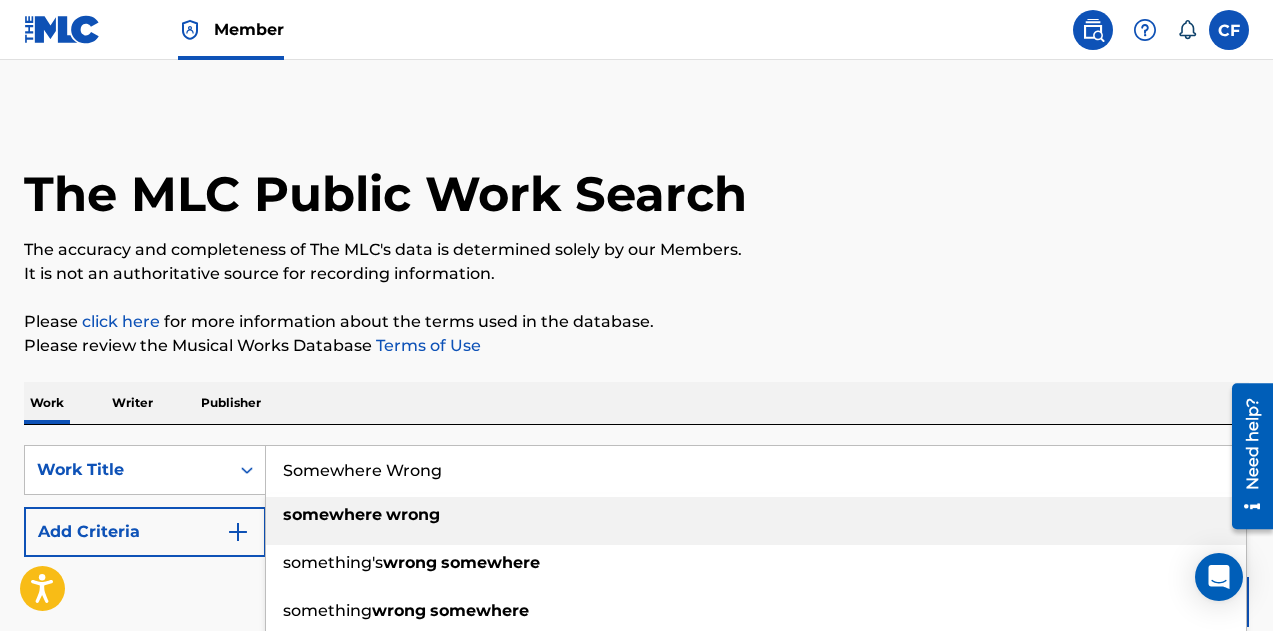 type on "Somewhere Wrong" 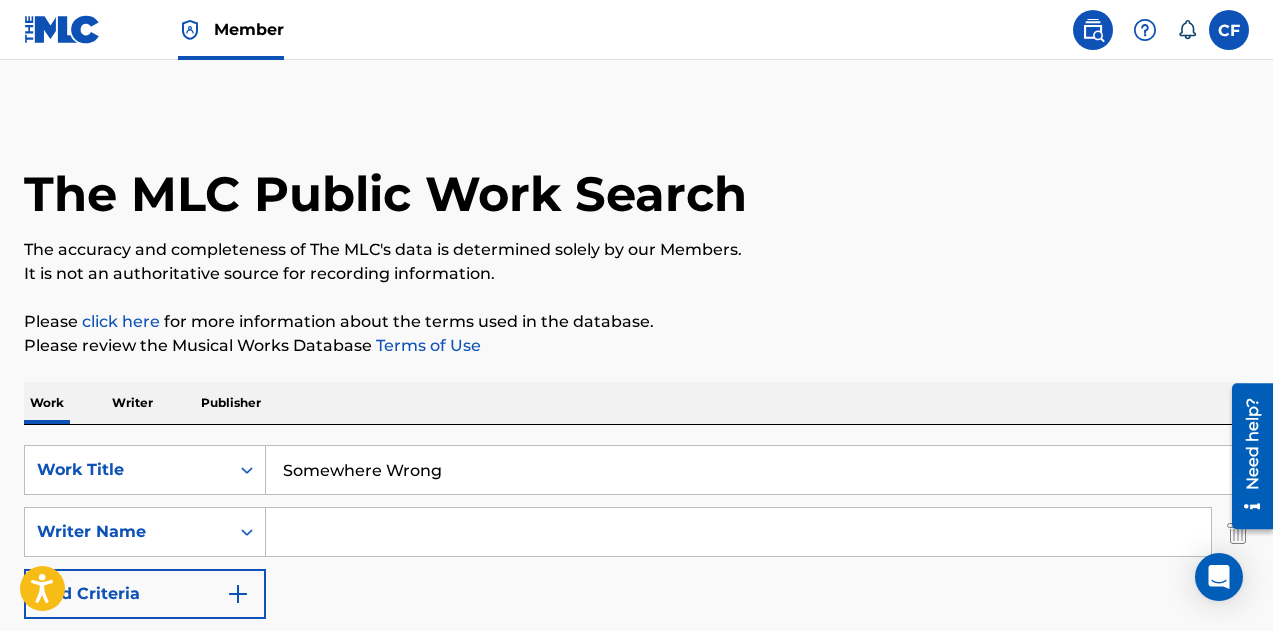 click at bounding box center [738, 532] 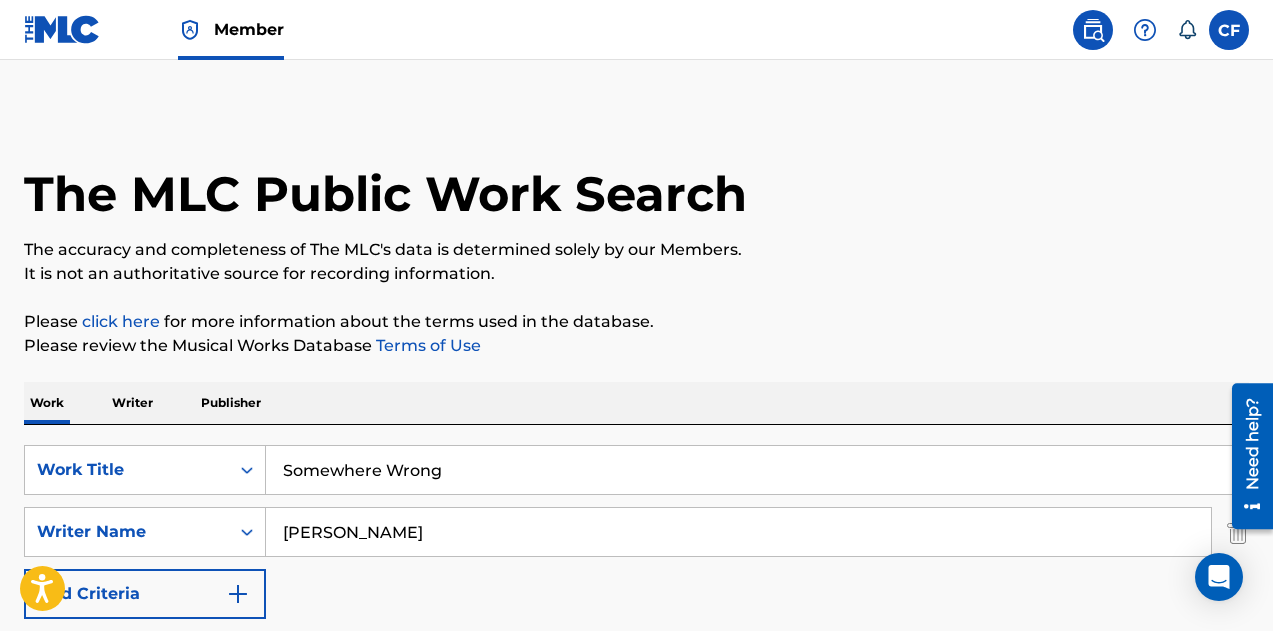 type on "[PERSON_NAME]" 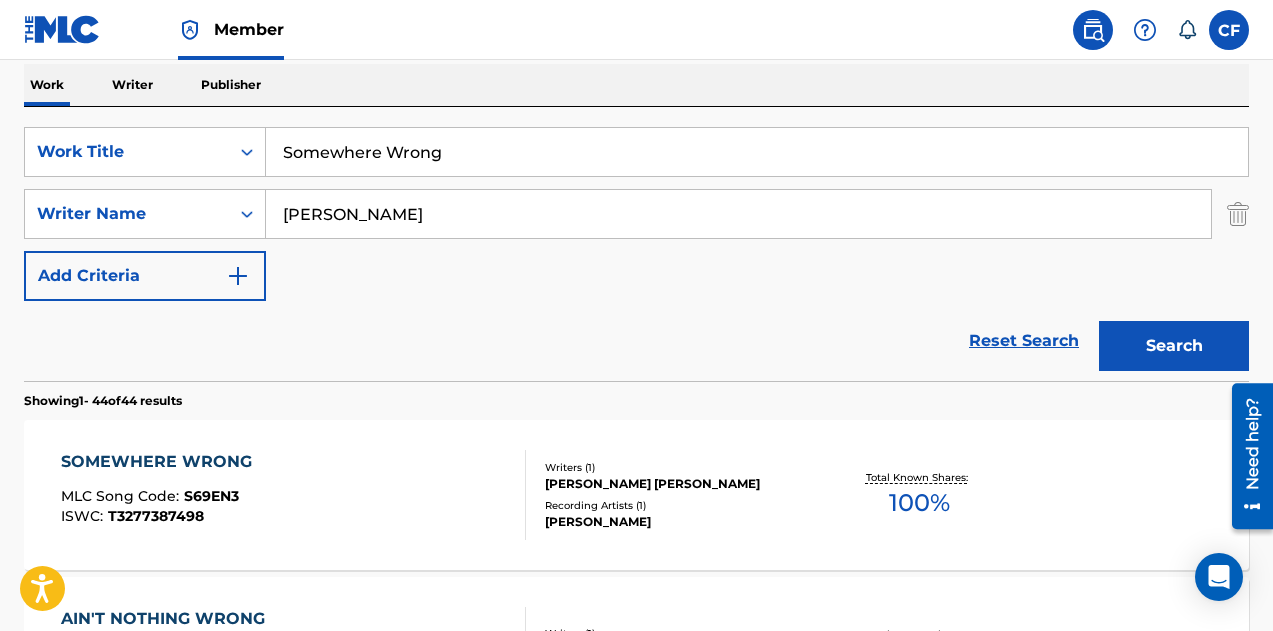 scroll, scrollTop: 602, scrollLeft: 0, axis: vertical 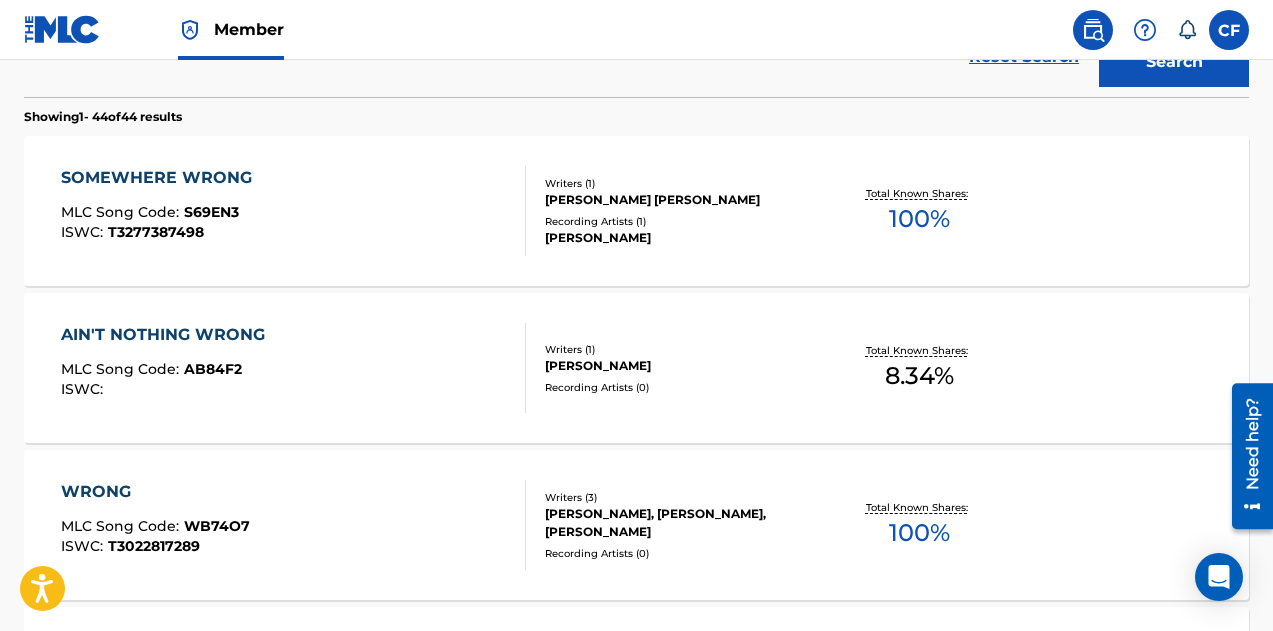 click on "SOMEWHERE WRONG MLC Song Code : S69EN3 ISWC : T3277387498 Writers ( 1 ) [PERSON_NAME] [PERSON_NAME] Recording Artists ( 1 ) [PERSON_NAME] Total Known Shares: 100 % AIN'T NOTHING WRONG MLC Song Code : AB84F2 ISWC : Writers ( 1 ) [PERSON_NAME] Recording Artists ( 0 ) Total Known Shares: 8.34 % WRONG MLC Song Code : WB74O7 ISWC : T3022817289 Writers ( 3 ) [PERSON_NAME], [PERSON_NAME], [PERSON_NAME] Recording Artists ( 0 ) Total Known Shares: 100 % WRONG MLC Song Code : W50422 ISWC : T3095807259 Writers ( 3 ) [PERSON_NAME] [PERSON_NAME] [PERSON_NAME], [PERSON_NAME] Recording Artists ( 0 ) Total Known Shares: 66.68 % WRONG MLC Song Code : WV9UC1 ISWC : T9203668342 Writers ( 3 ) [PERSON_NAME], [PERSON_NAME], [PERSON_NAME] Recording Artists ( 0 ) Total Known Shares: 100 % WRONG MLC Song Code : W5052N ISWC : Writers ( 3 ) [PERSON_NAME], [PERSON_NAME], [PERSON_NAME] Recording Artists ( 0 ) Total Known Shares: 33.34 % SOMETIMES SOMEWHERE MLC Song Code : Z2333H ISWC : Writers ( 4 ) Recording Artists ( 0 ) 30 % : SVF4MZ :" at bounding box center (636, 3581) 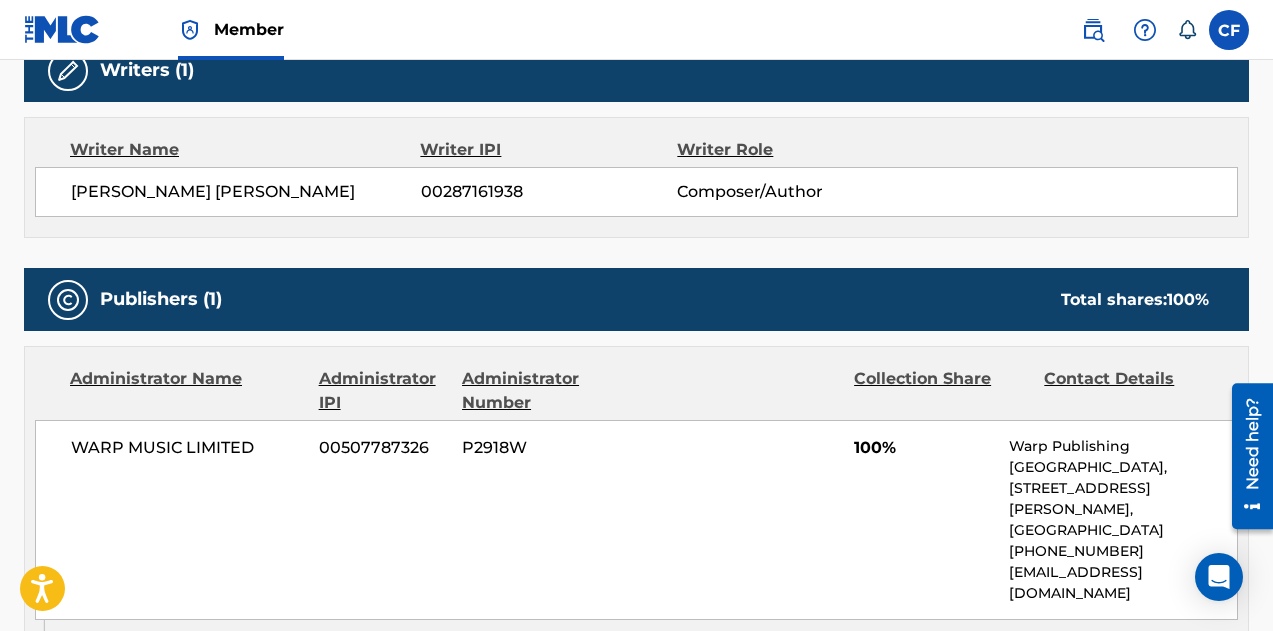 scroll, scrollTop: 900, scrollLeft: 0, axis: vertical 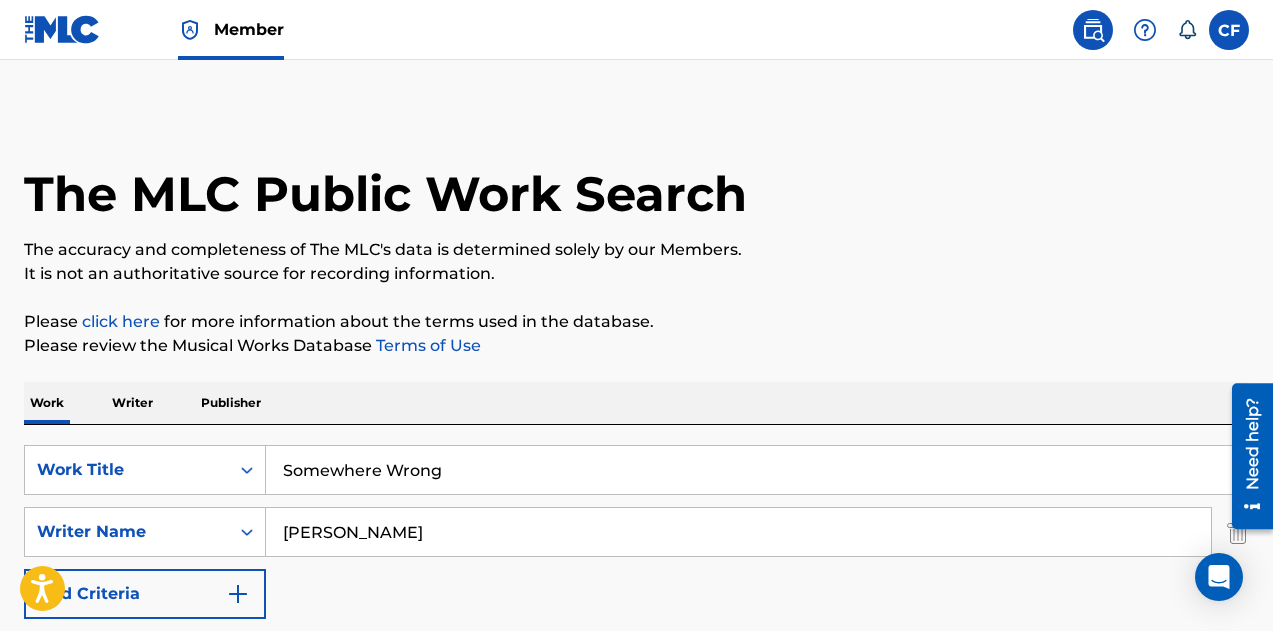 click on "Somewhere Wrong" at bounding box center [757, 470] 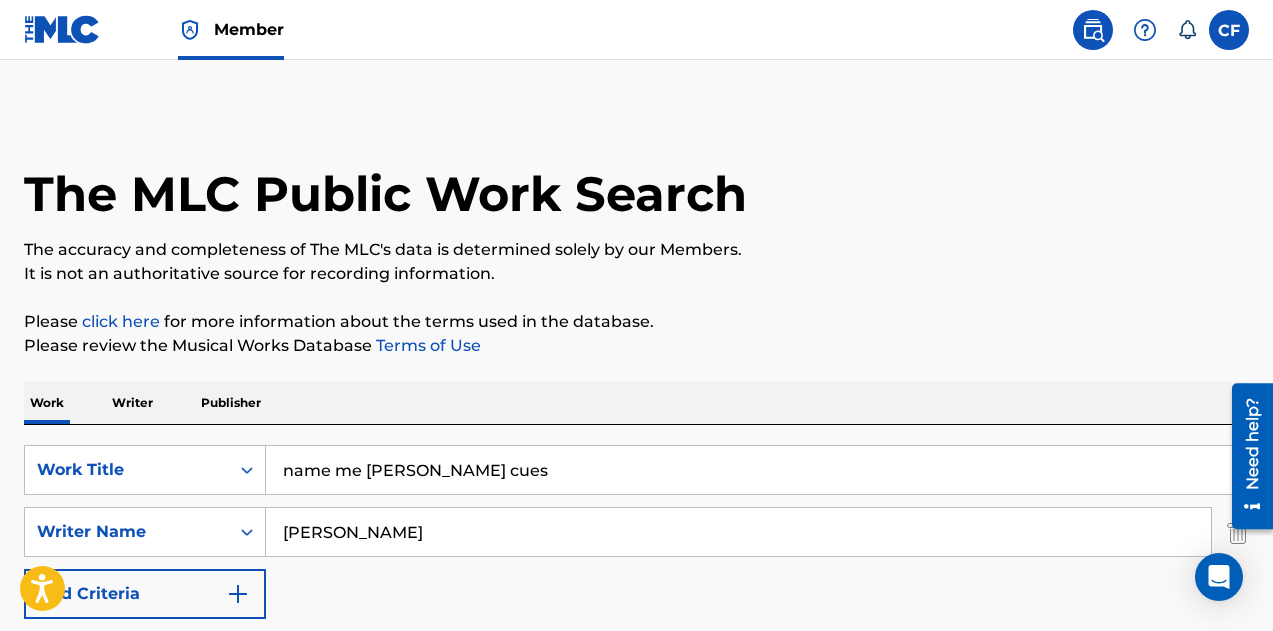 type on "name me [PERSON_NAME] cues" 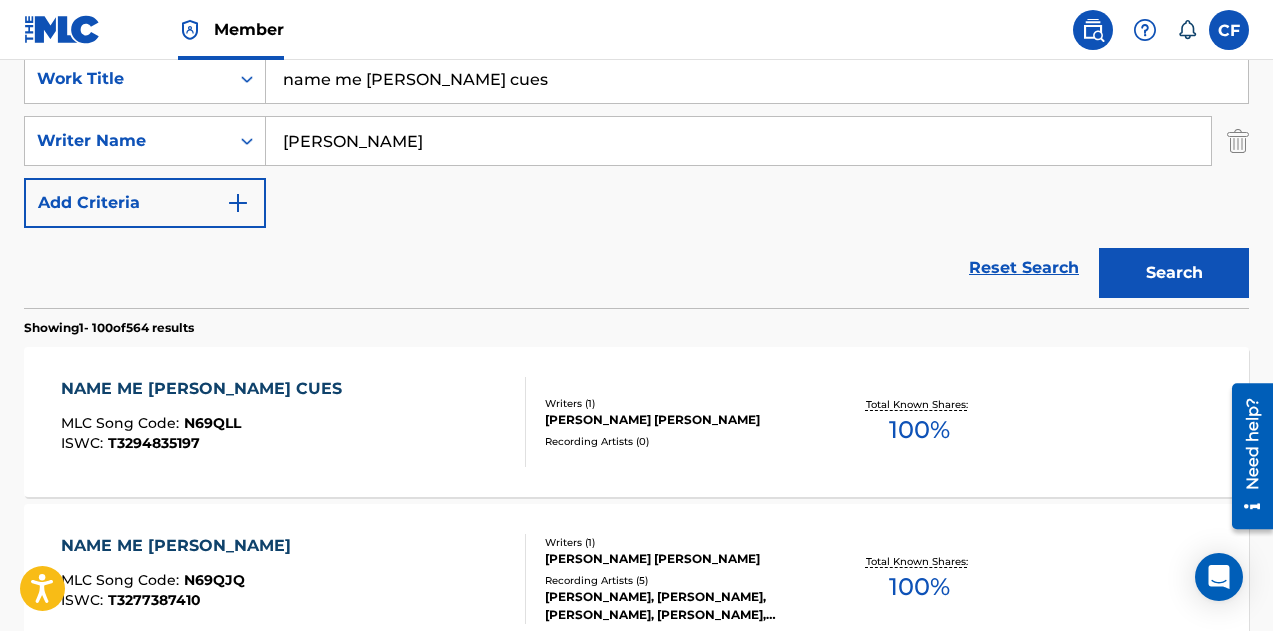 scroll, scrollTop: 502, scrollLeft: 0, axis: vertical 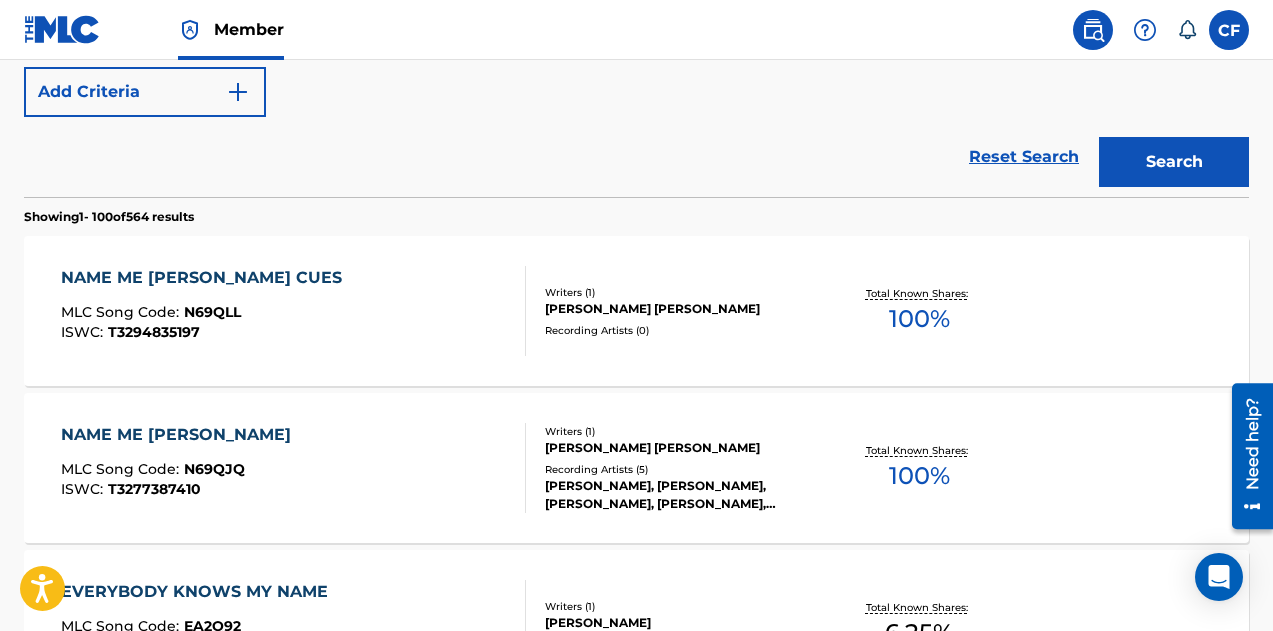 click on "NAME ME [PERSON_NAME] CUES MLC Song Code : N69QLL ISWC : T3294835197" at bounding box center [294, 311] 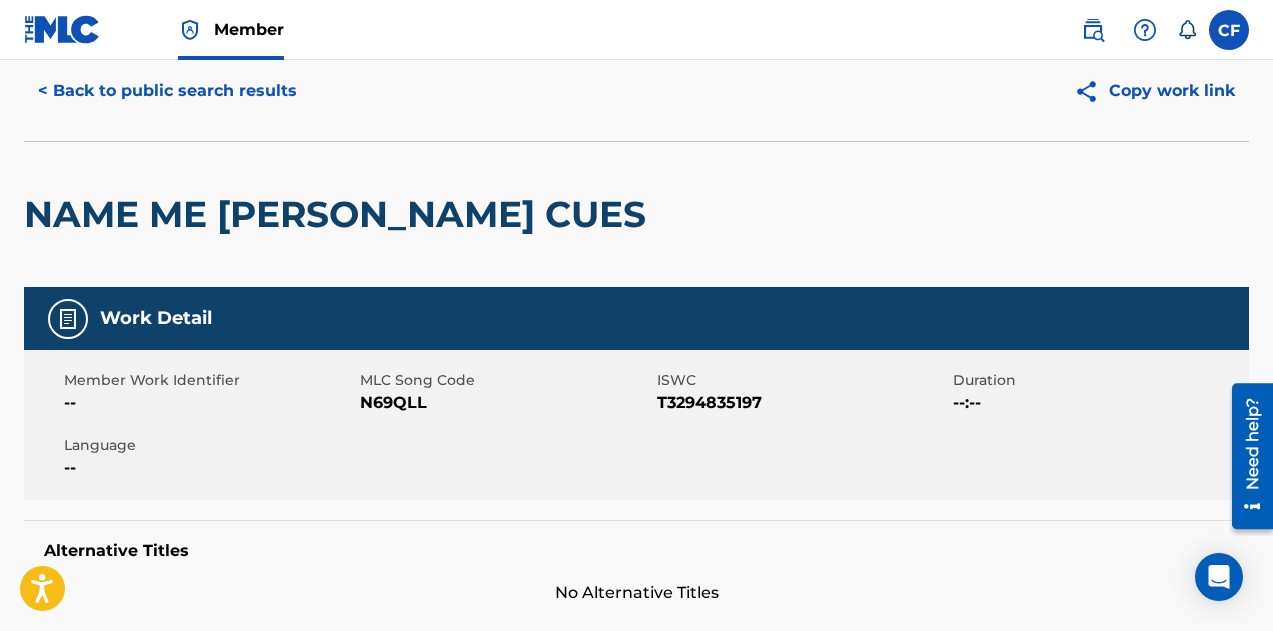 scroll, scrollTop: 0, scrollLeft: 0, axis: both 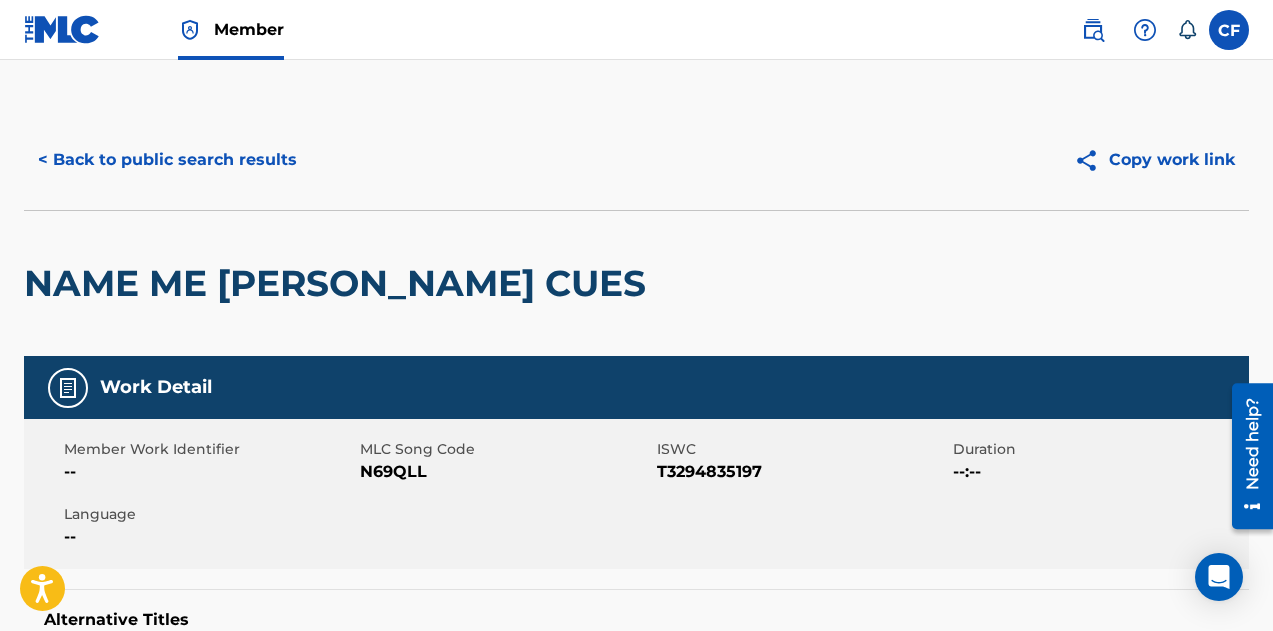 click on "< Back to public search results" at bounding box center [167, 160] 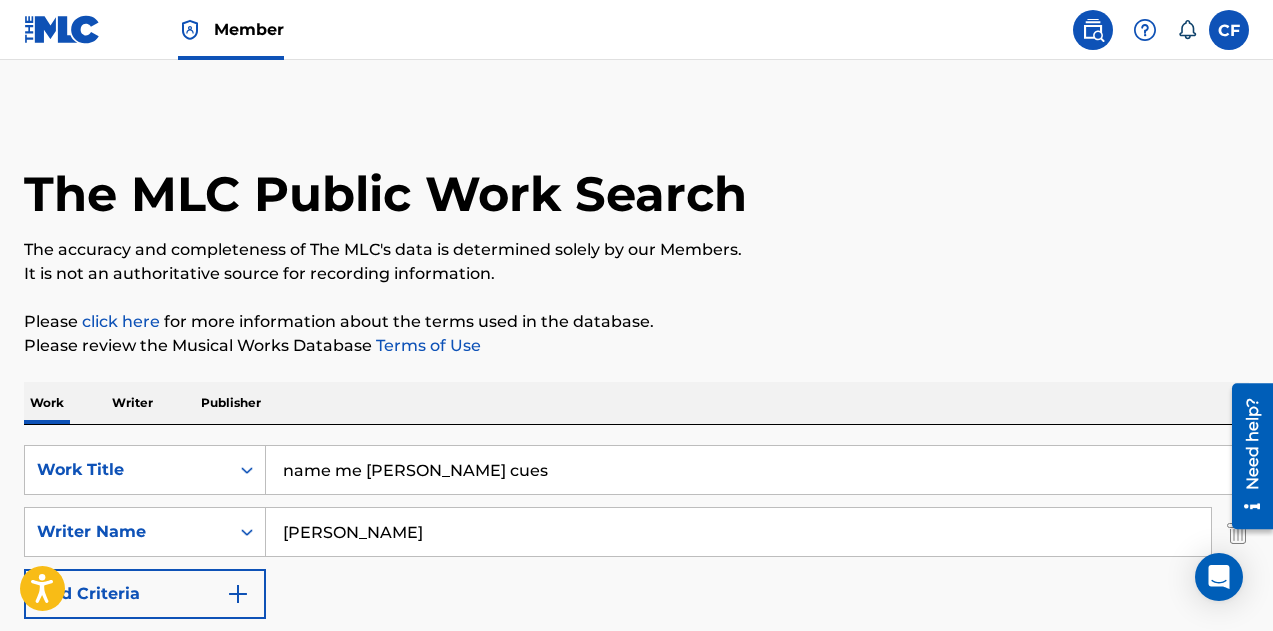 scroll, scrollTop: 616, scrollLeft: 0, axis: vertical 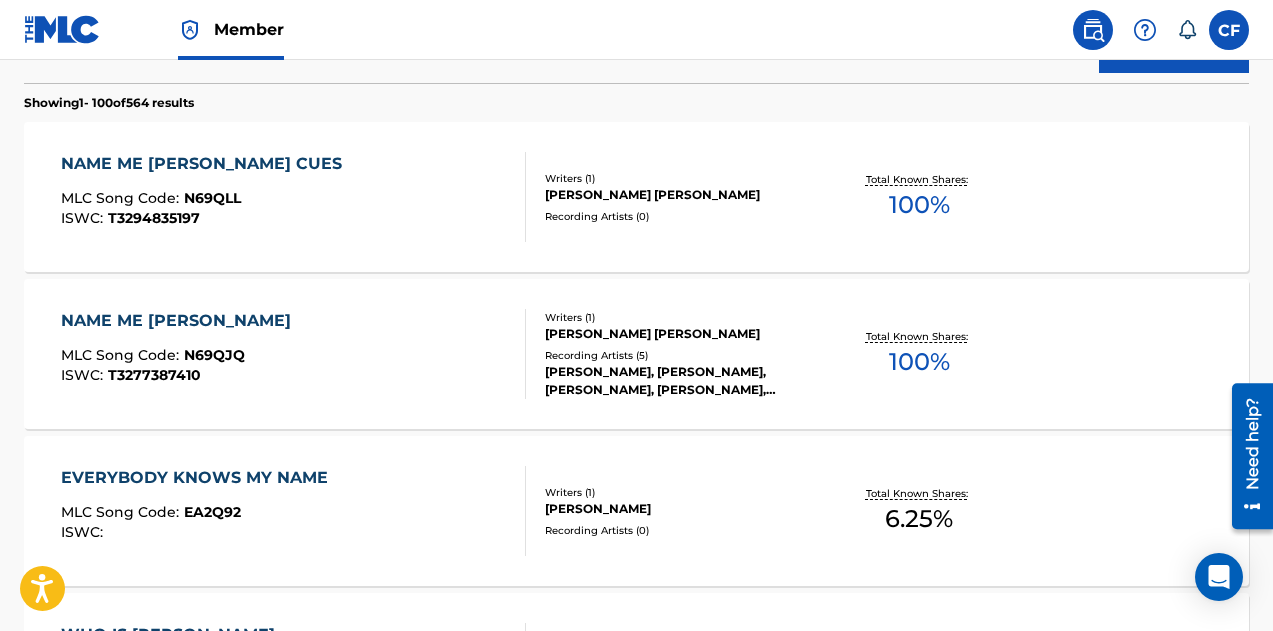 click on "NAME ME [PERSON_NAME] MLC Song Code : N69QJQ ISWC : T3277387410" at bounding box center [294, 354] 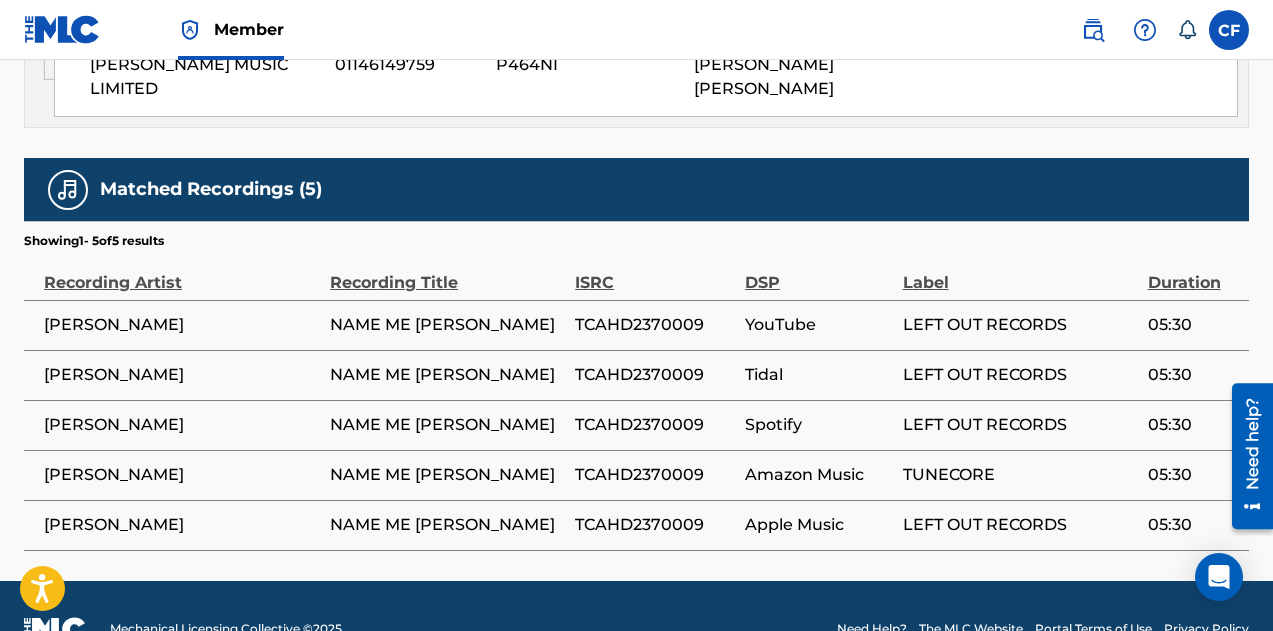 scroll, scrollTop: 1309, scrollLeft: 0, axis: vertical 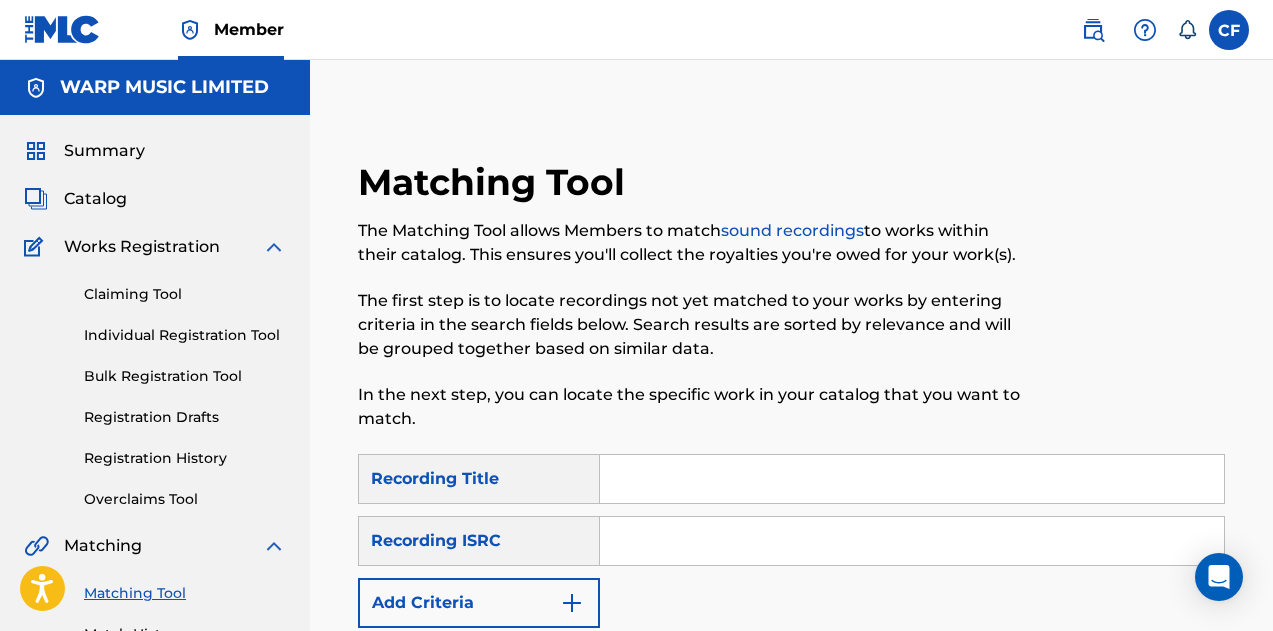 click at bounding box center (912, 541) 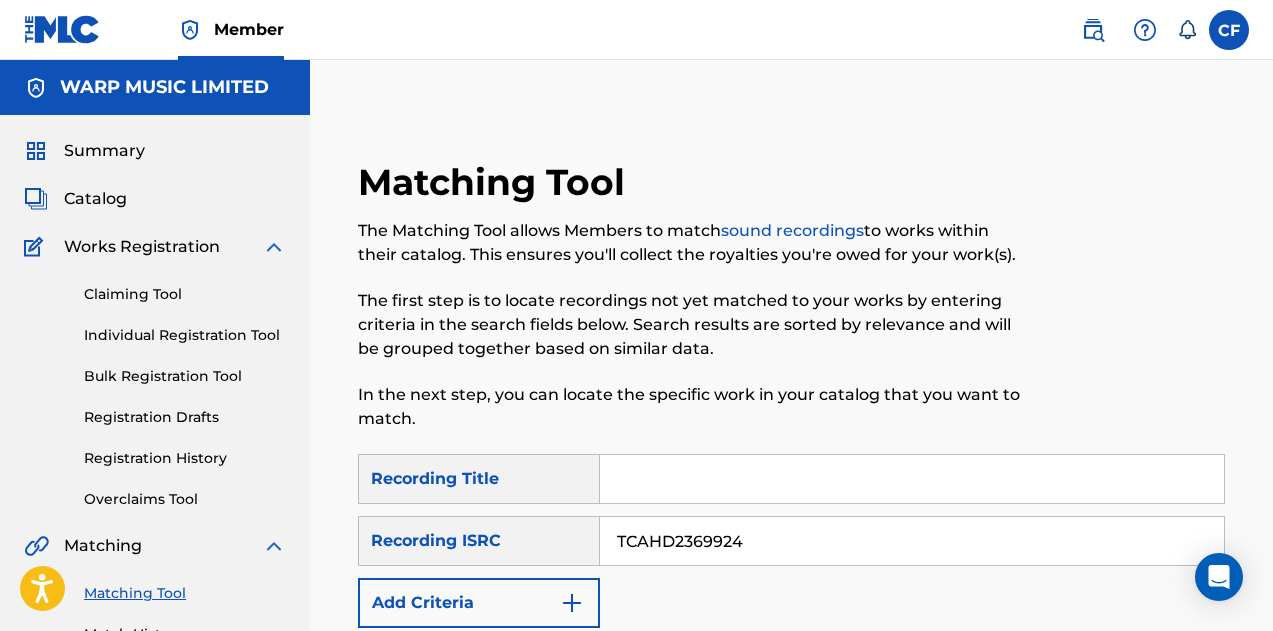 scroll, scrollTop: 0, scrollLeft: 0, axis: both 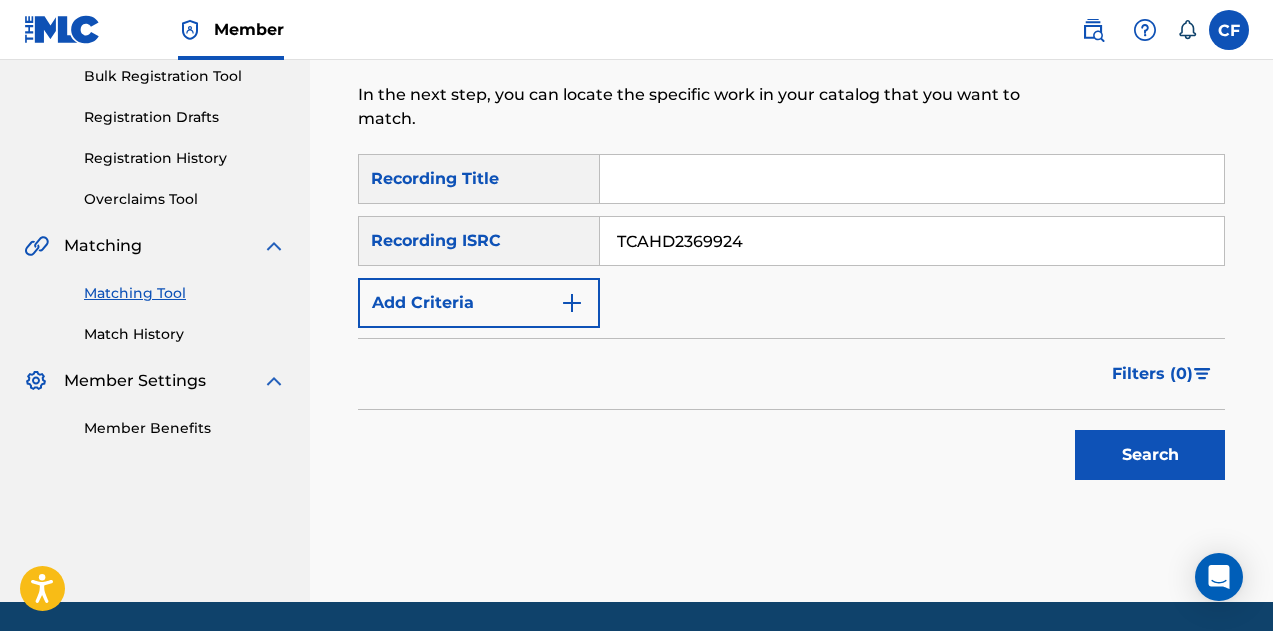 click on "Search" at bounding box center [1150, 455] 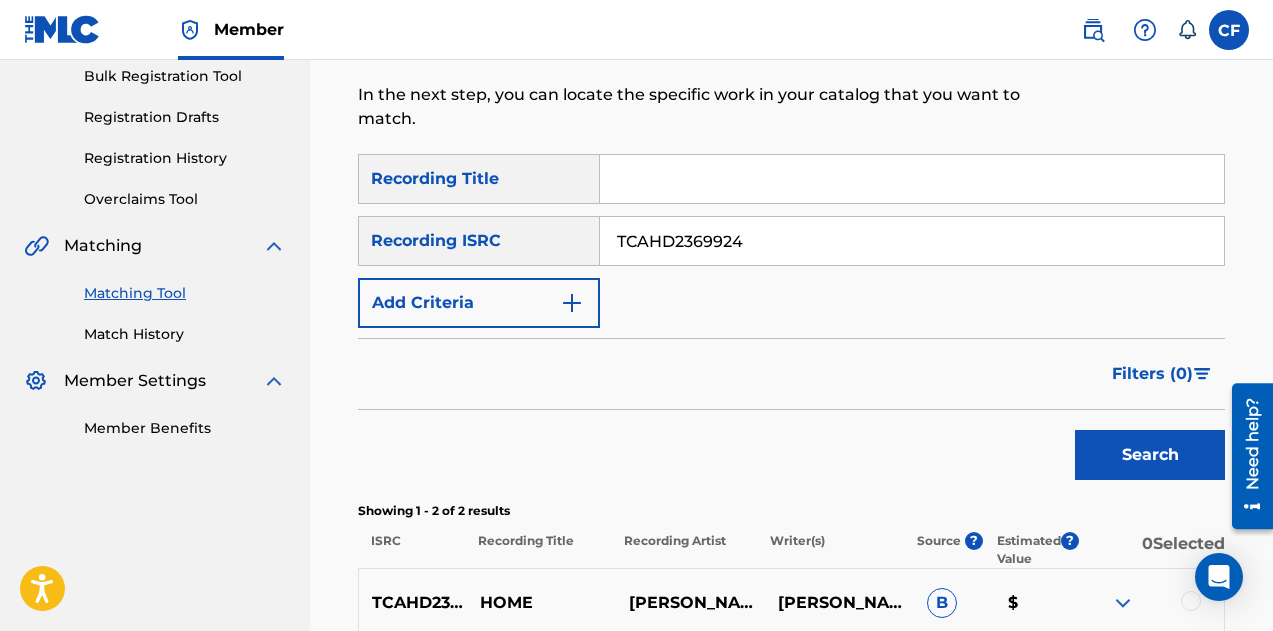 scroll, scrollTop: 500, scrollLeft: 0, axis: vertical 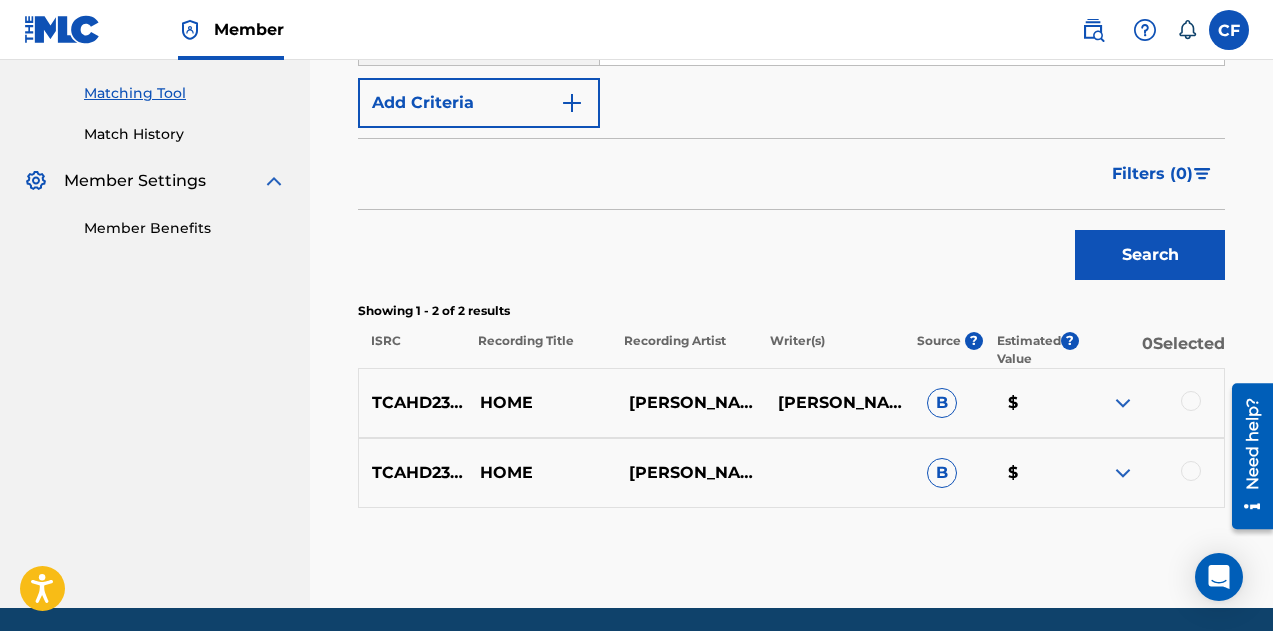 paste on "38" 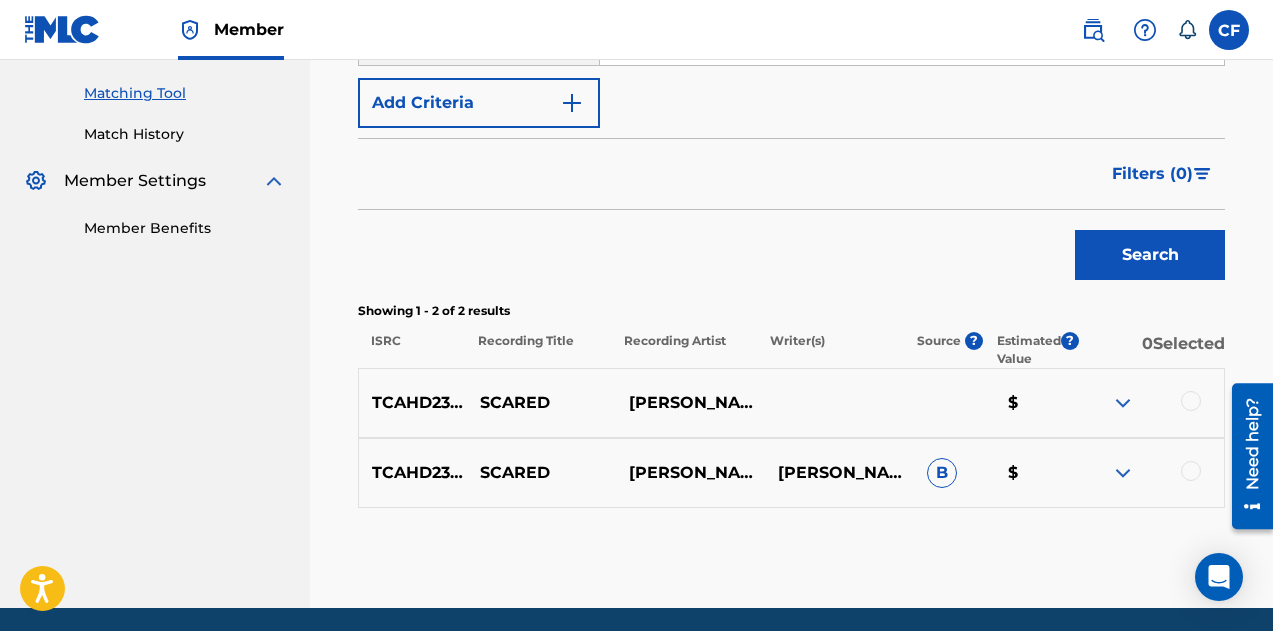paste on "44" 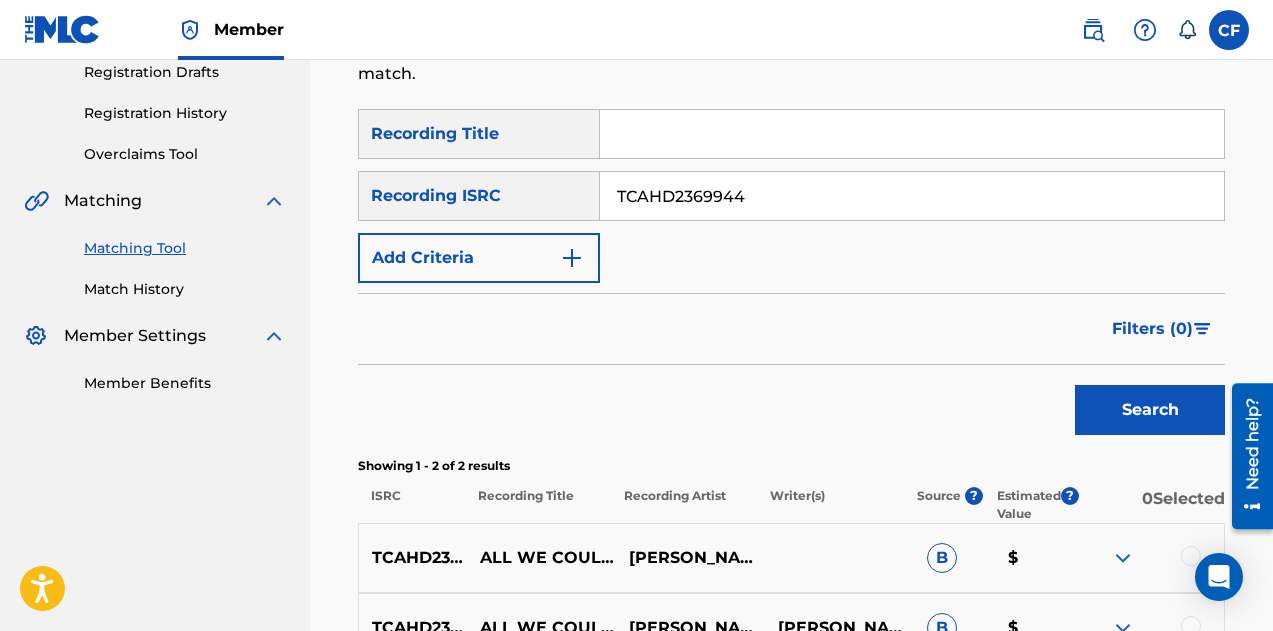 scroll, scrollTop: 325, scrollLeft: 0, axis: vertical 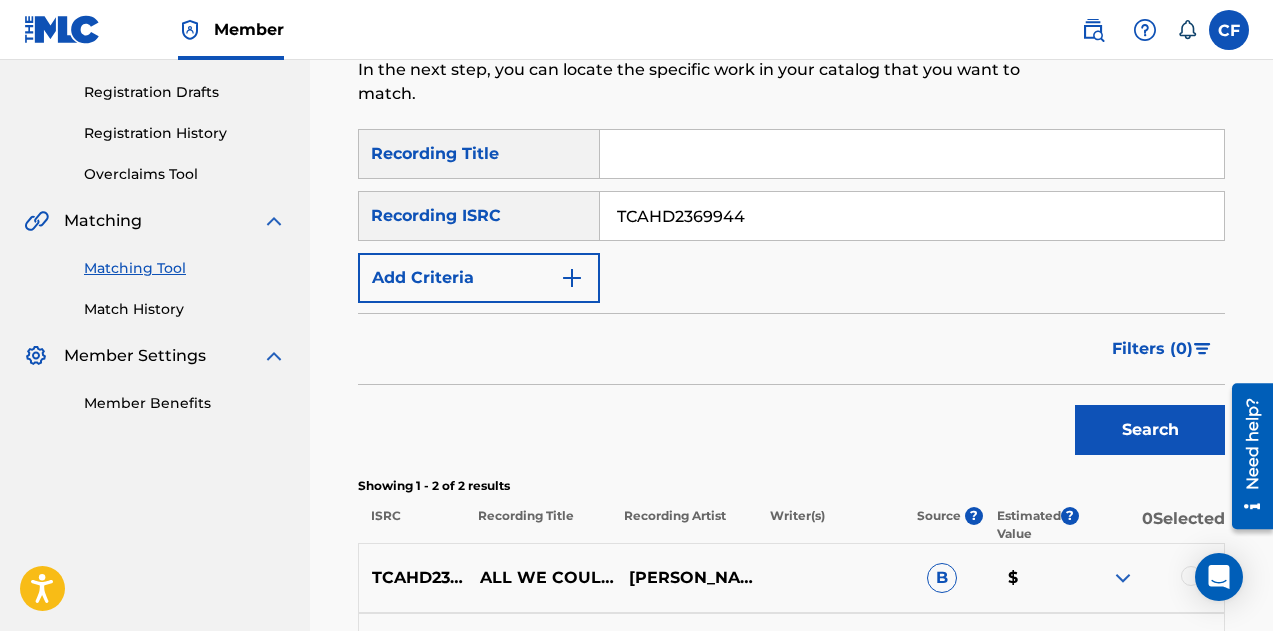 paste on "51" 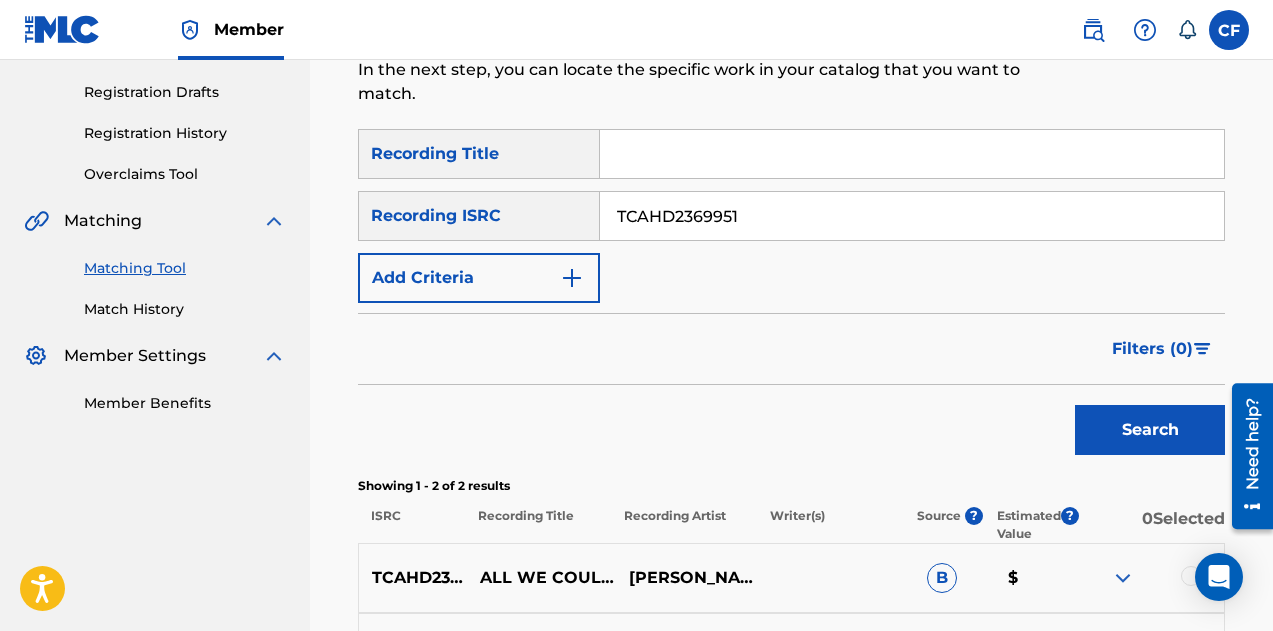 click on "Search" at bounding box center (1150, 430) 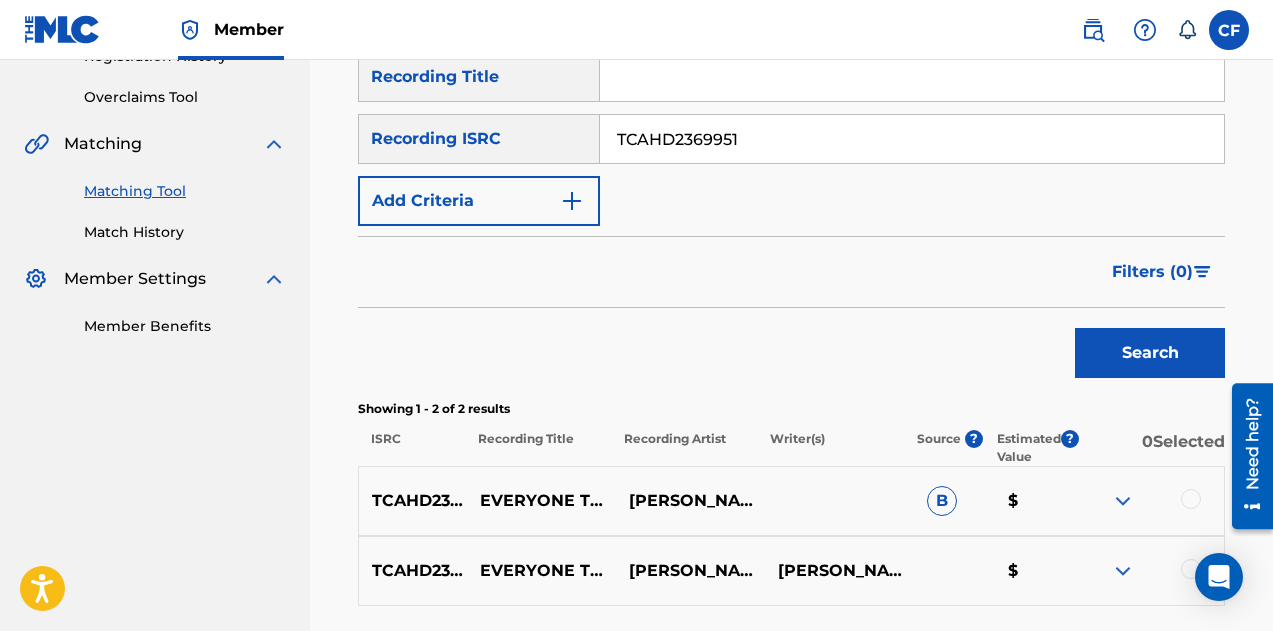 scroll, scrollTop: 409, scrollLeft: 0, axis: vertical 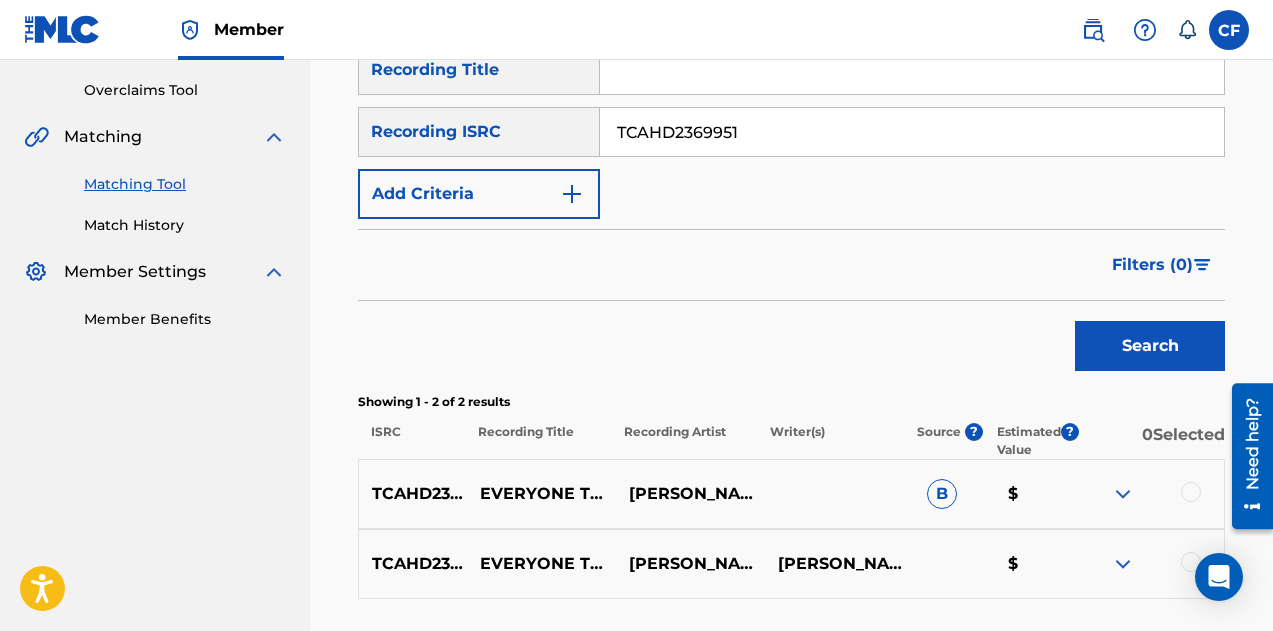 paste on "62" 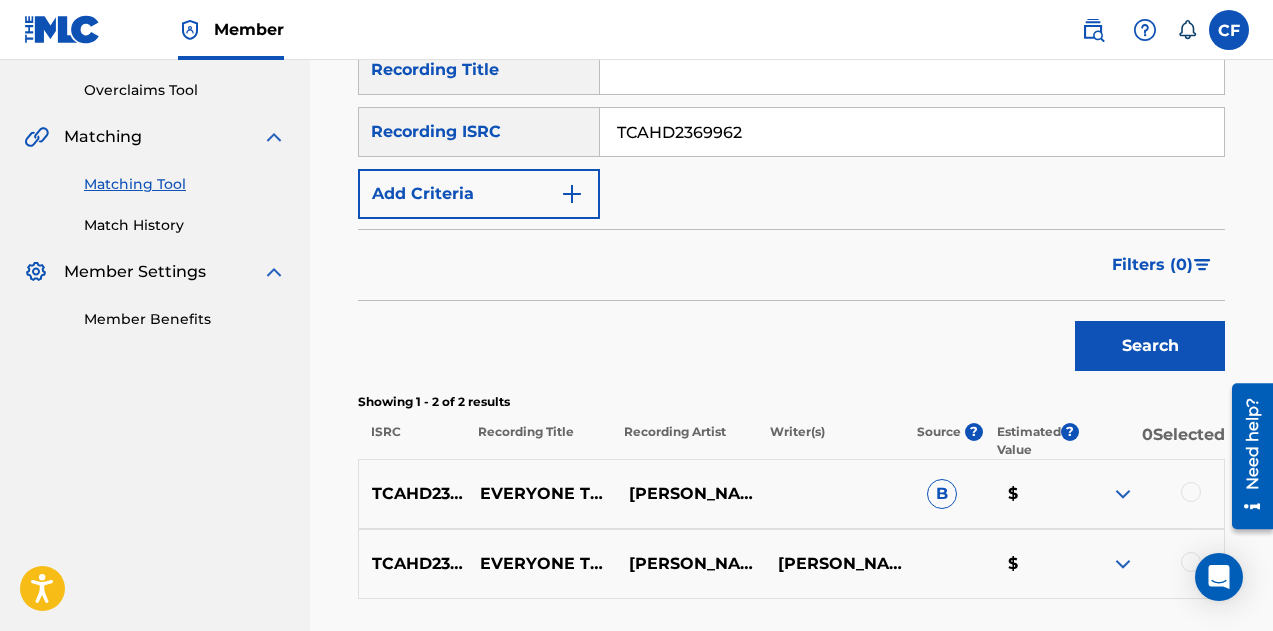 click on "Search" at bounding box center [1150, 346] 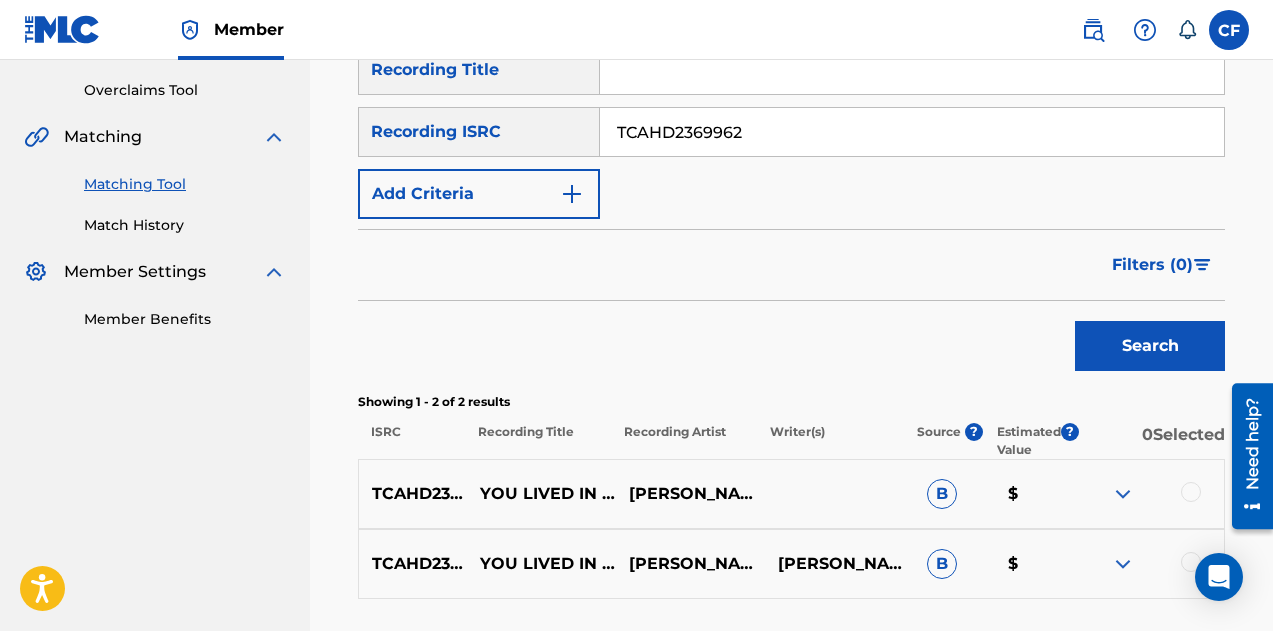 paste on "94" 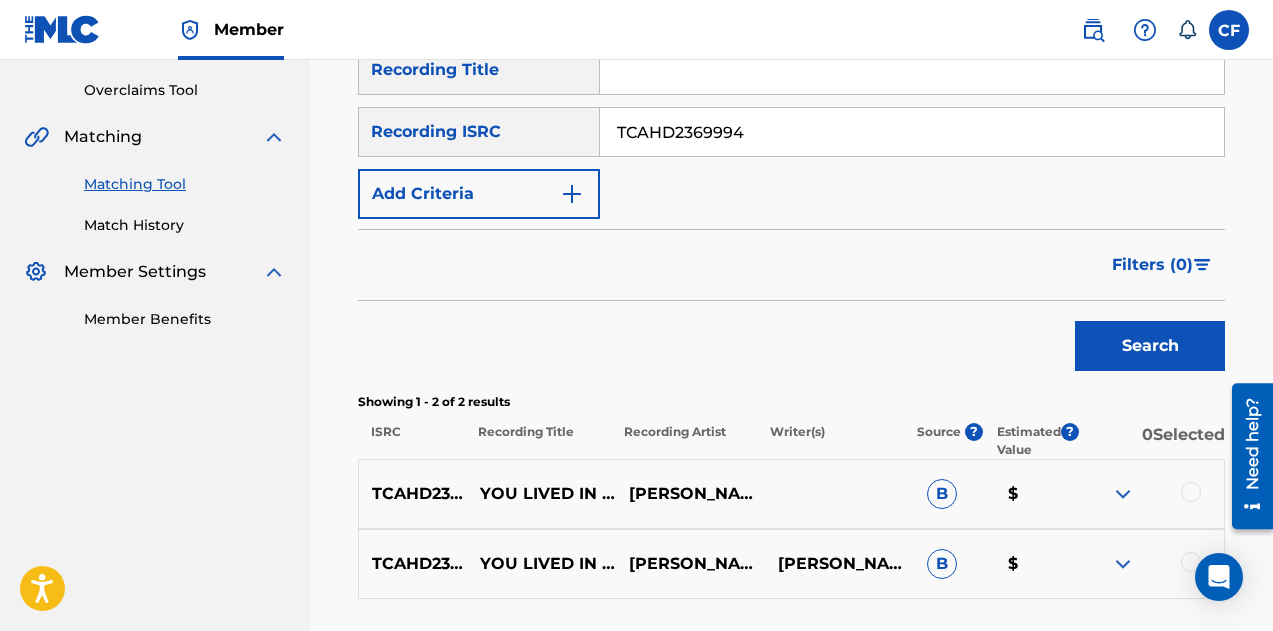 click on "Search" at bounding box center (1150, 346) 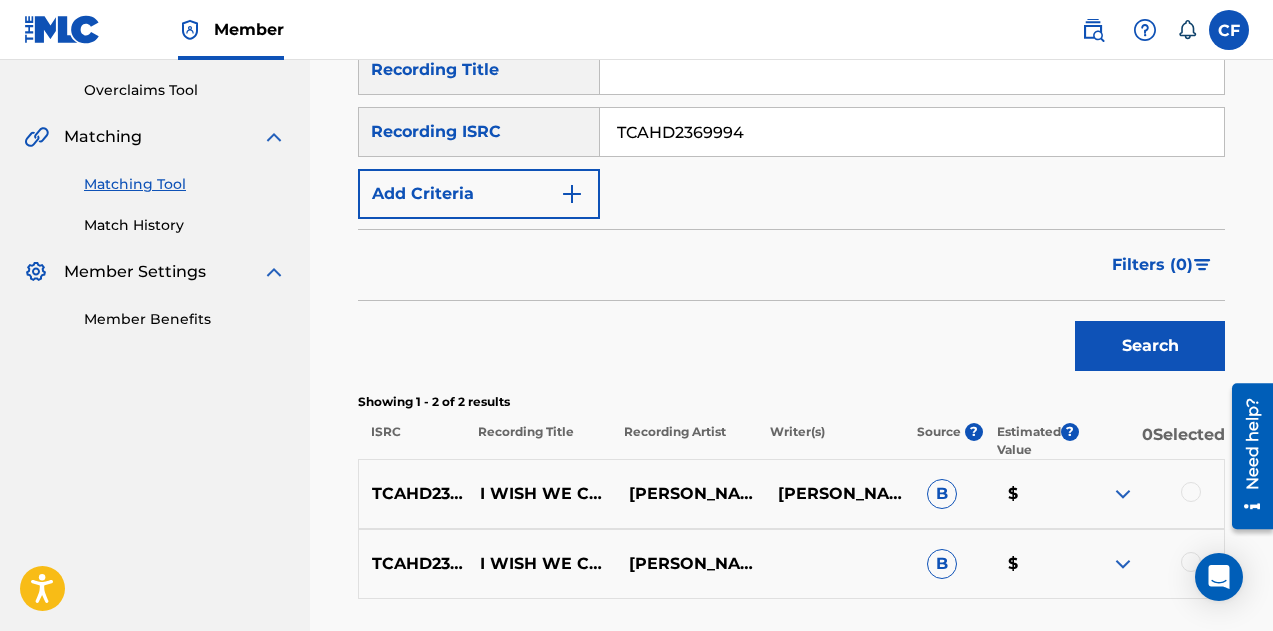 paste on "81" 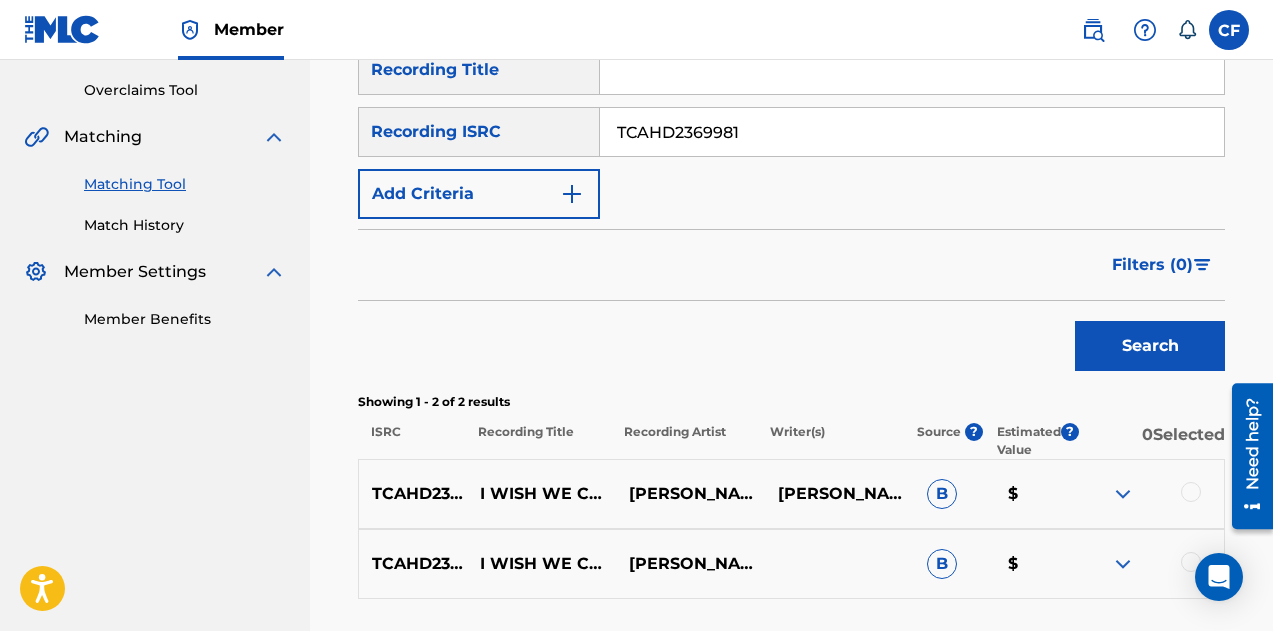 click on "Search" at bounding box center (1150, 346) 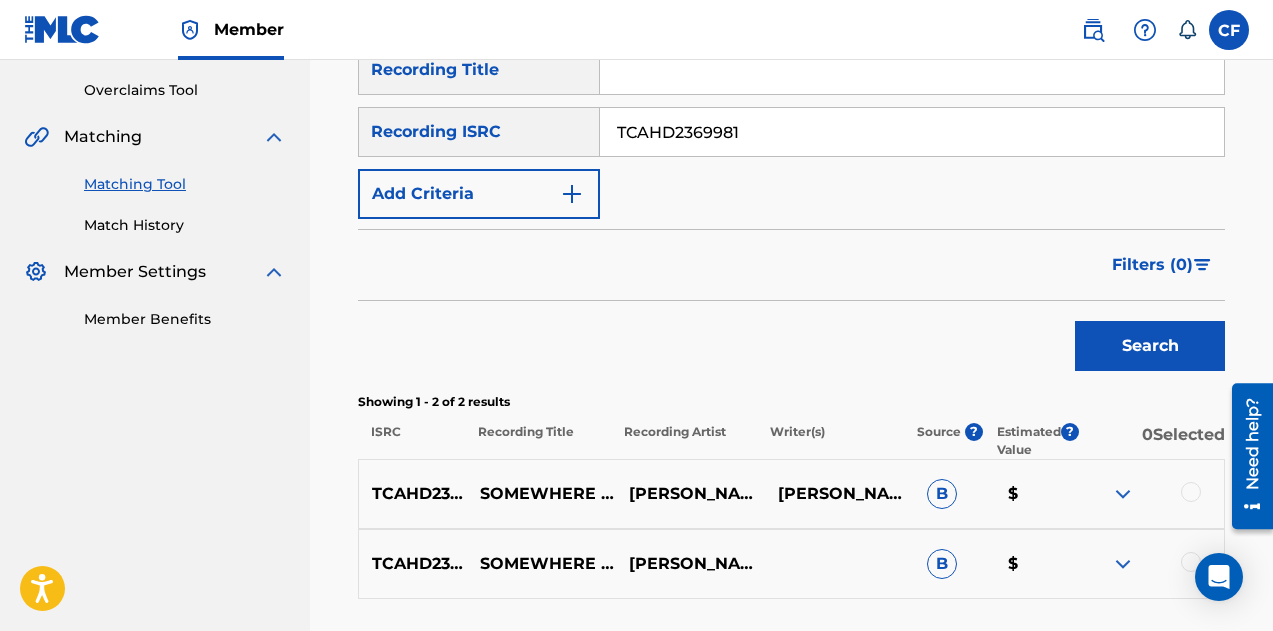 drag, startPoint x: 738, startPoint y: 166, endPoint x: 772, endPoint y: 134, distance: 46.69047 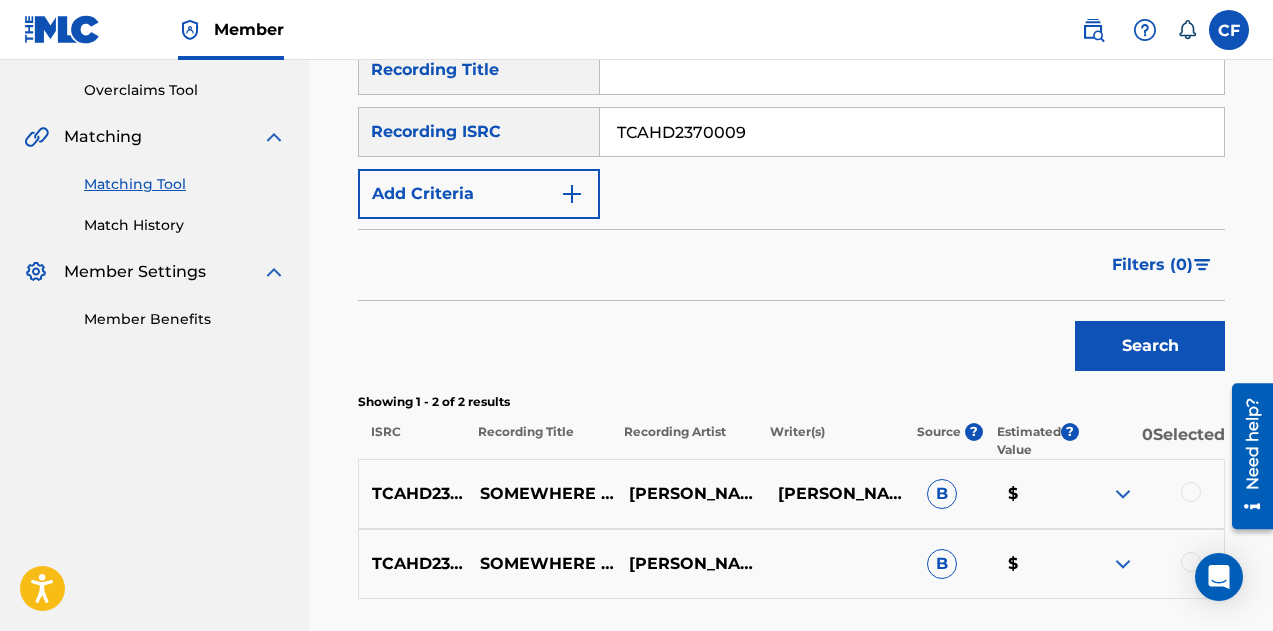 click on "Search" at bounding box center (1150, 346) 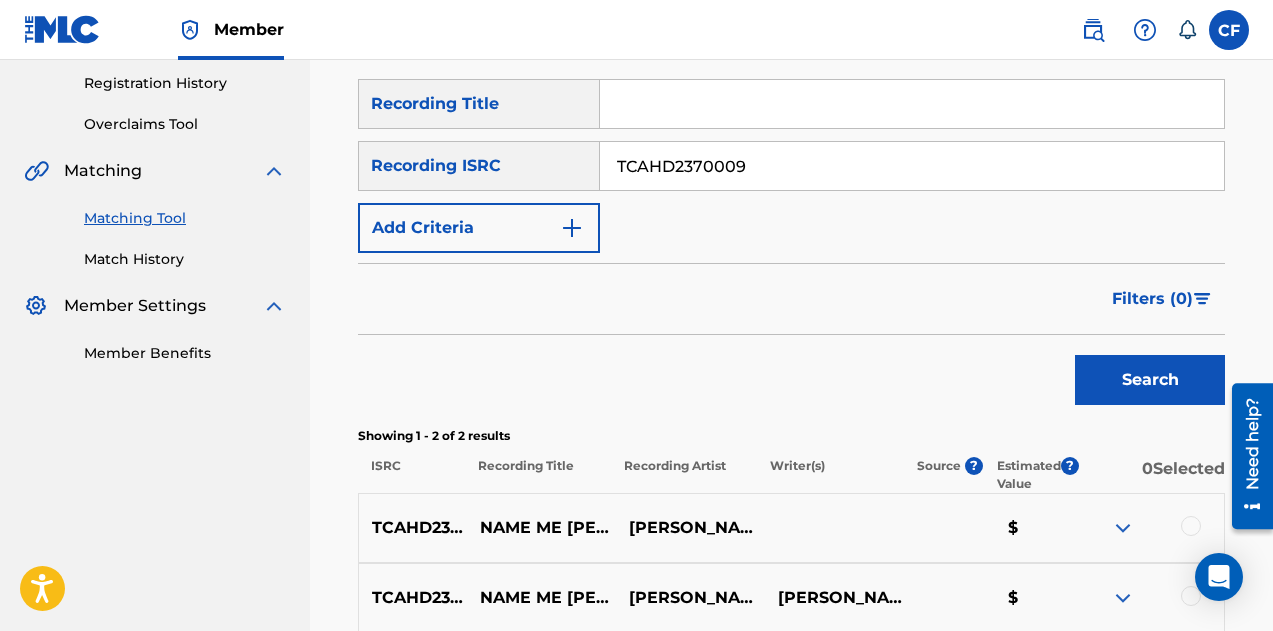 scroll, scrollTop: 373, scrollLeft: 0, axis: vertical 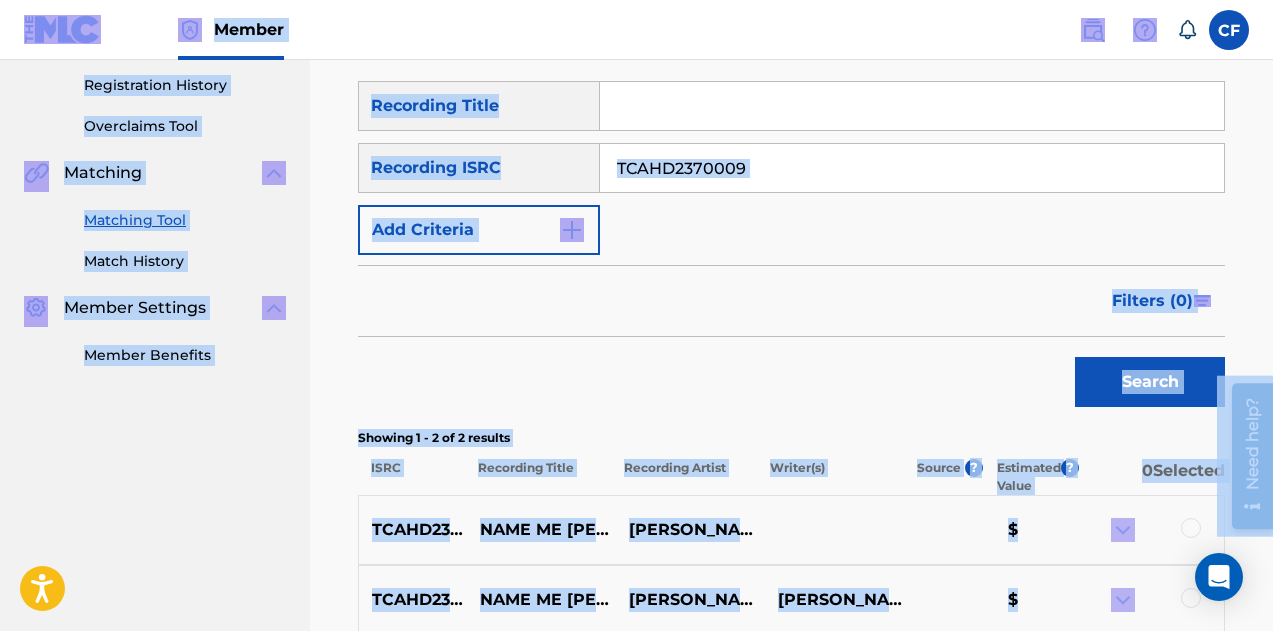 click at bounding box center (912, 106) 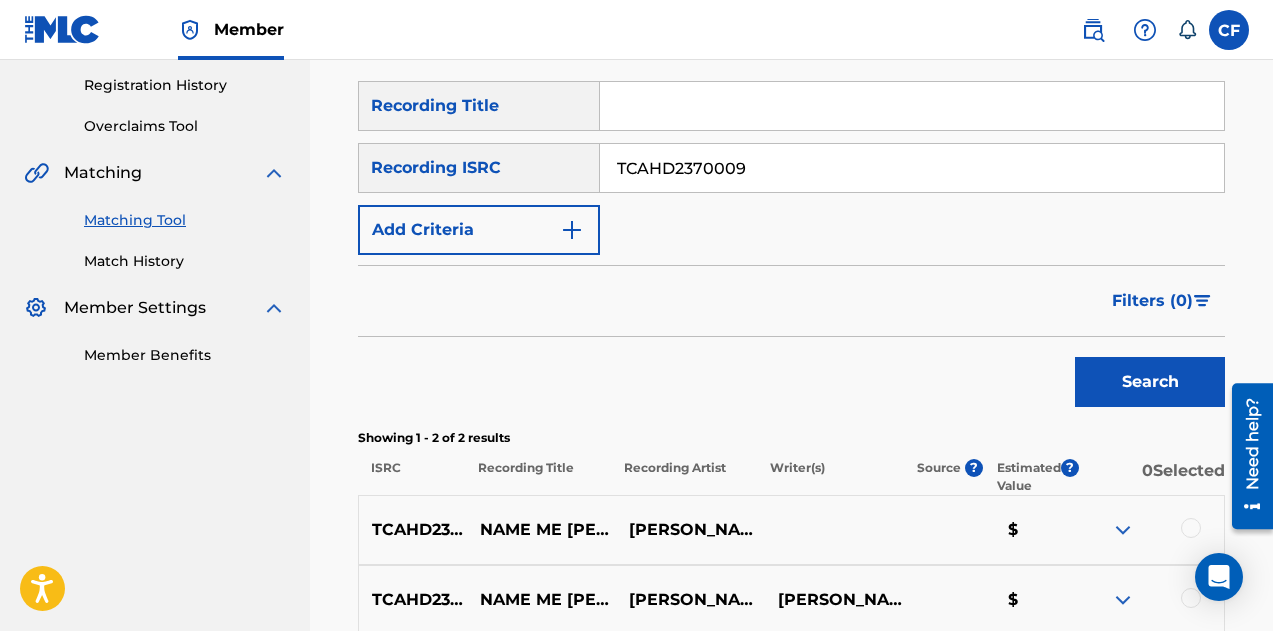 click on "TCAHD2370009" at bounding box center [912, 168] 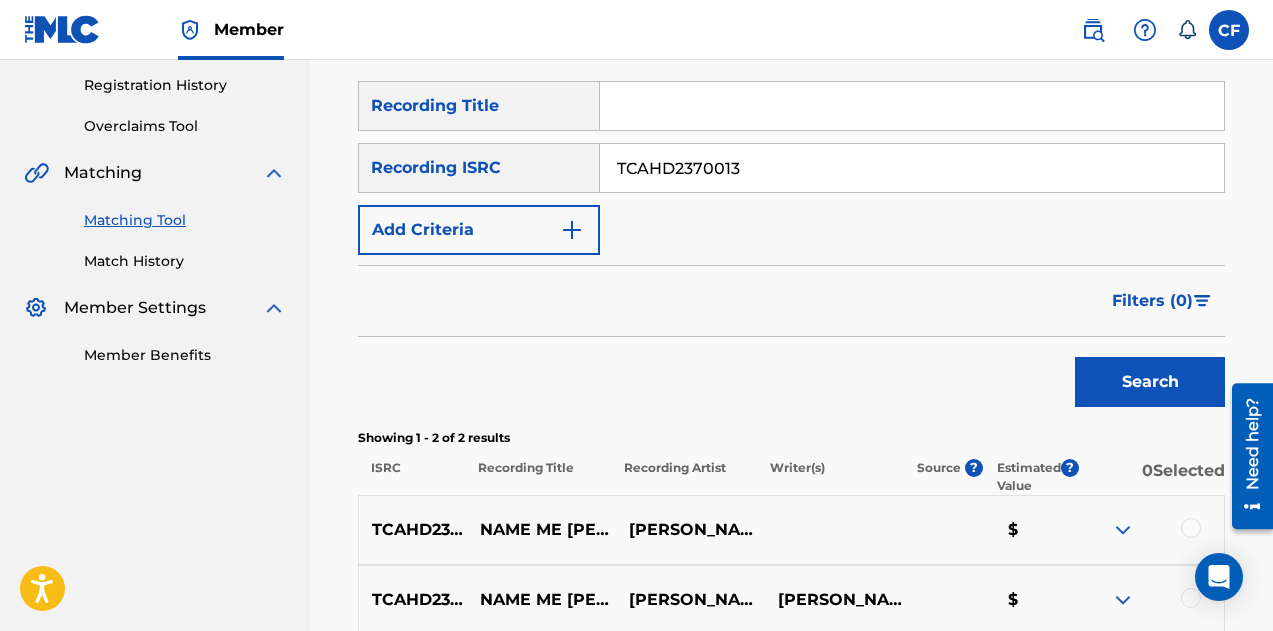 click on "Search" at bounding box center (1150, 382) 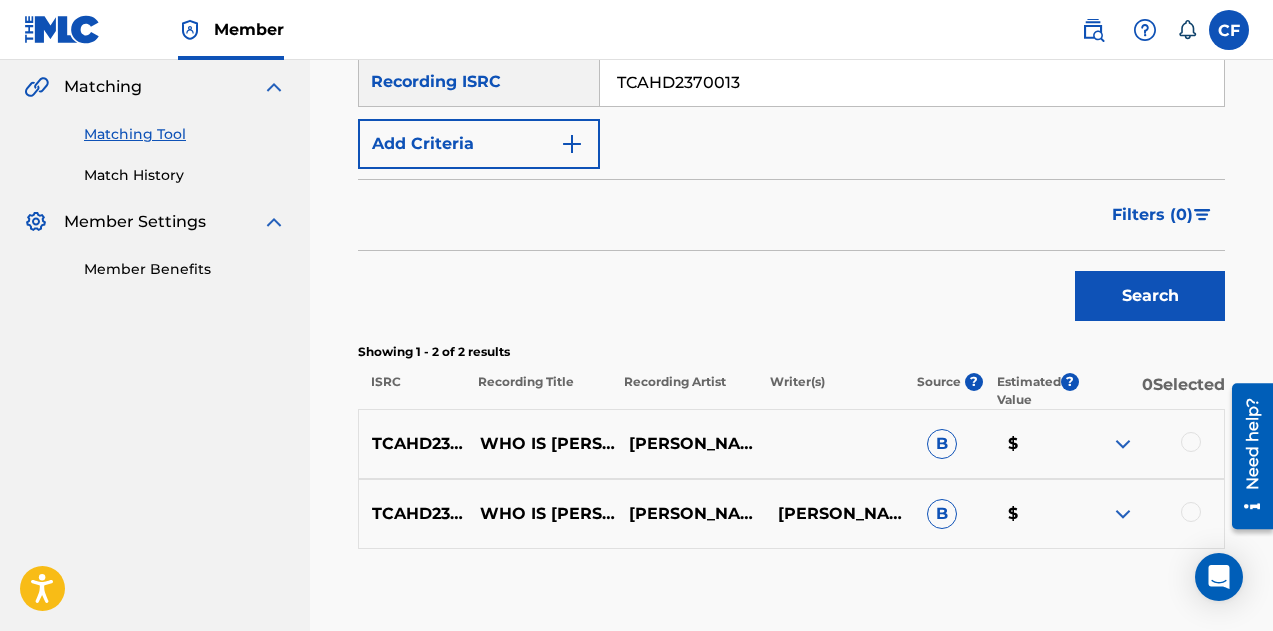 scroll, scrollTop: 461, scrollLeft: 0, axis: vertical 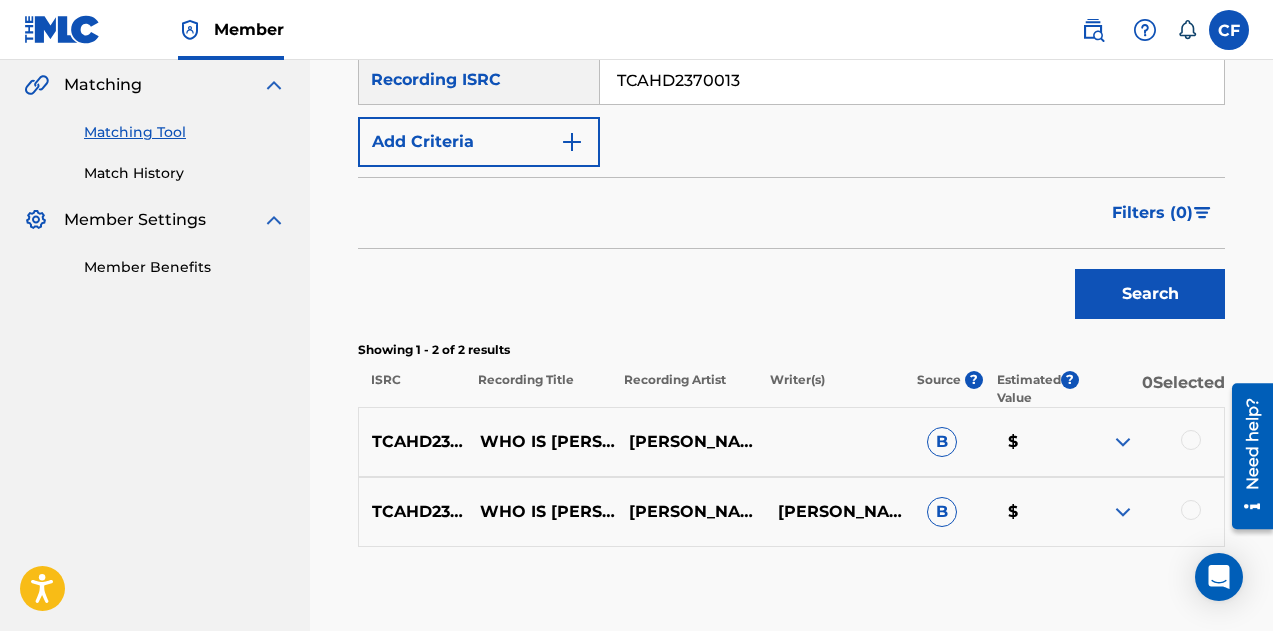 paste on "49" 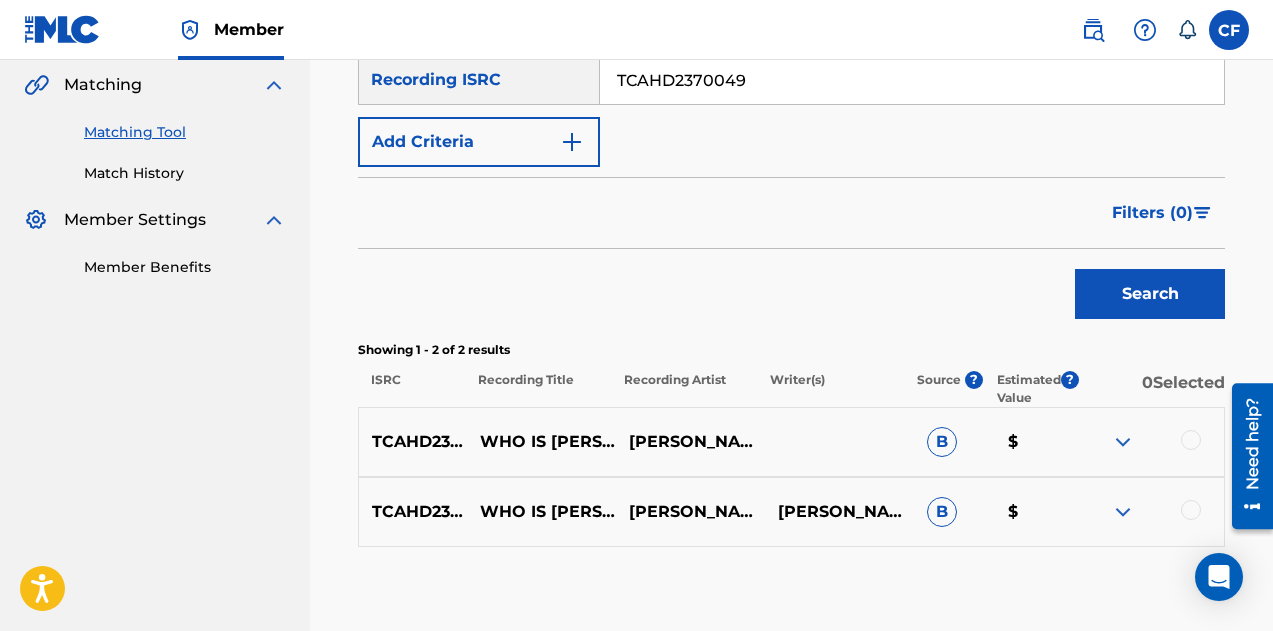 type on "TCAHD2370049" 